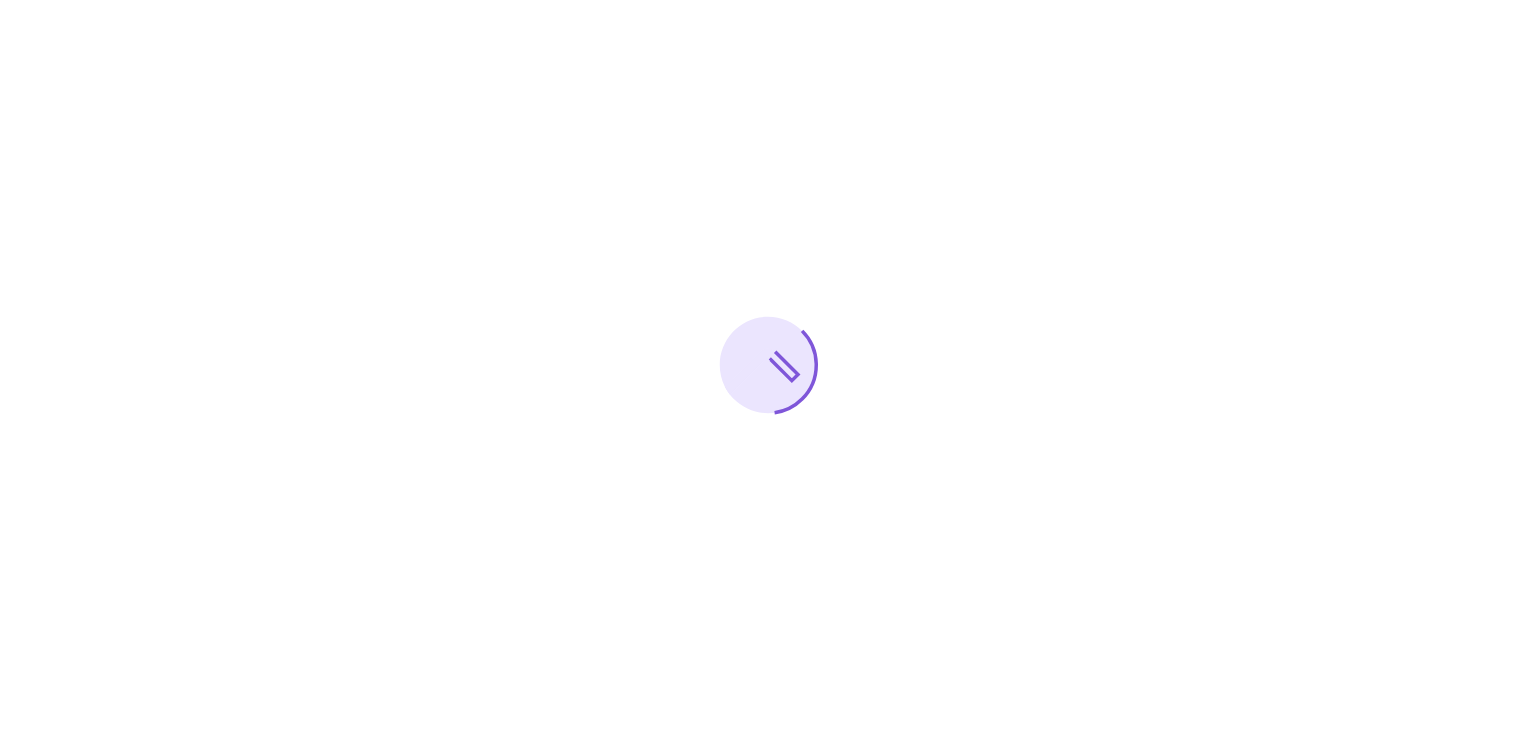 scroll, scrollTop: 0, scrollLeft: 0, axis: both 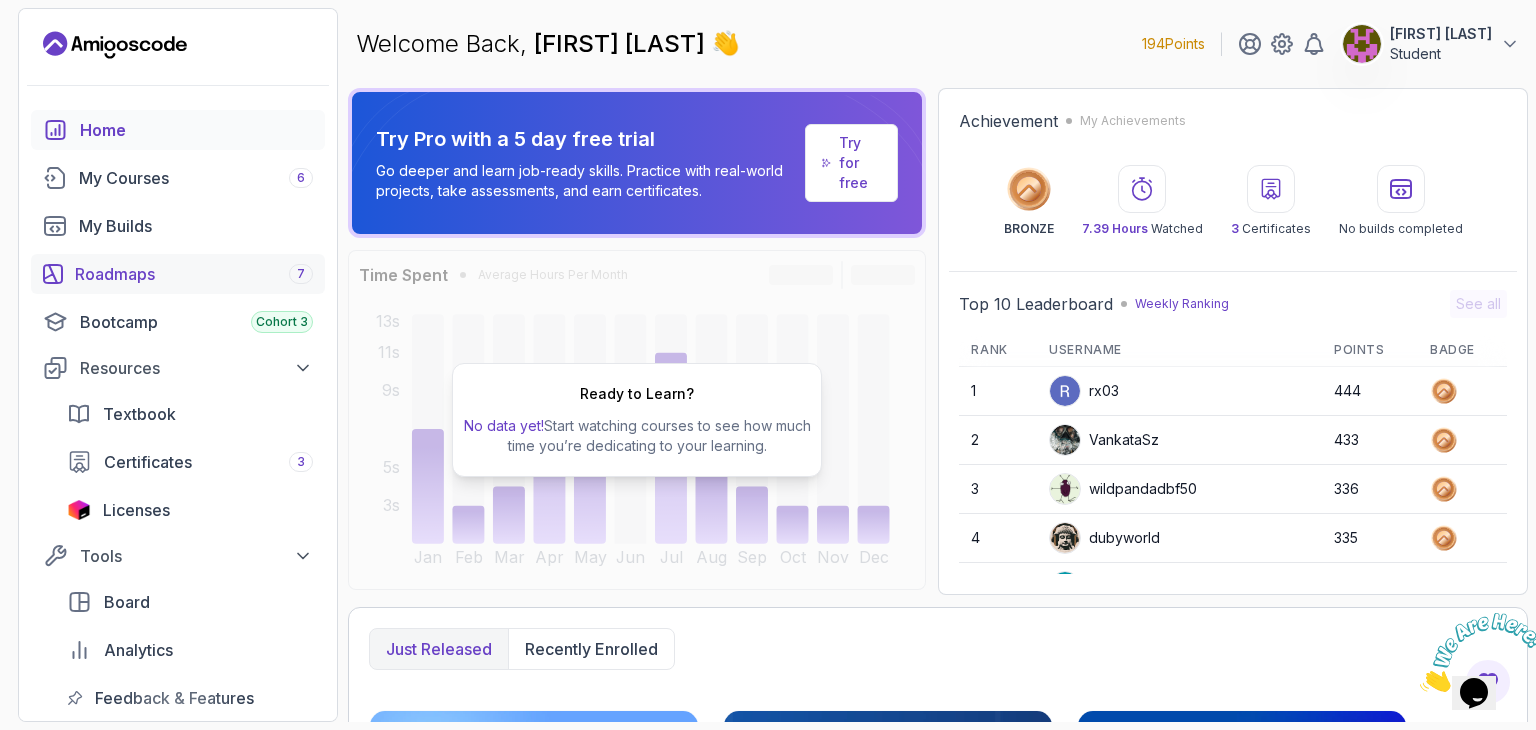 click on "Roadmaps 7" at bounding box center (194, 274) 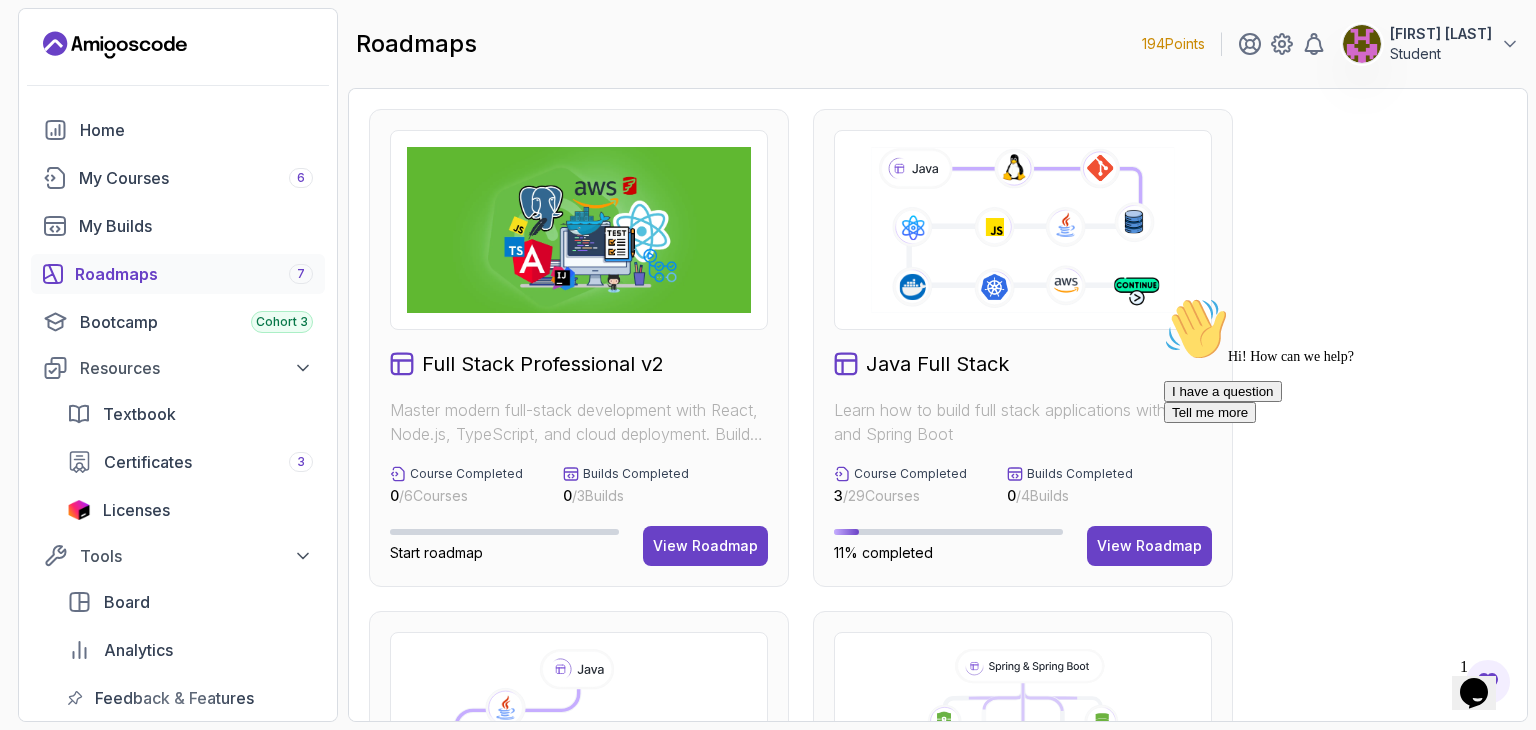 click on "Full Stack Professional v2 Master modern full-stack development with React, Node.js, TypeScript, and cloud deployment. Build scalable applications from frontend to backend with industry best practices. Course Completed 0 / 6  Courses Builds Completed 0 / 3  Builds Start roadmap View Roadmap Java Full Stack Learn how to build full stack applications with Java and Spring Boot Course Completed 3 / 29  Courses Builds Completed 0 / 4  Builds 11% completed View Roadmap Core Java (Java Master Class) Learn how to build full stack applications with Java and Spring Boot Course Completed 1 / 18  Courses 7% completed View Roadmap Spring and Spring Boot Learn how to build full stack applications with Java and Spring Boot Course Completed 0 / 10  Courses Start roadmap View Roadmap Frontend Developer Master modern frontend development from basics to advanced React applications. This structured learning path will take you from HTML fundamentals to building complex React applications. Course Completed 1 / 10  Courses 1 / 5 0" at bounding box center (938, 1101) 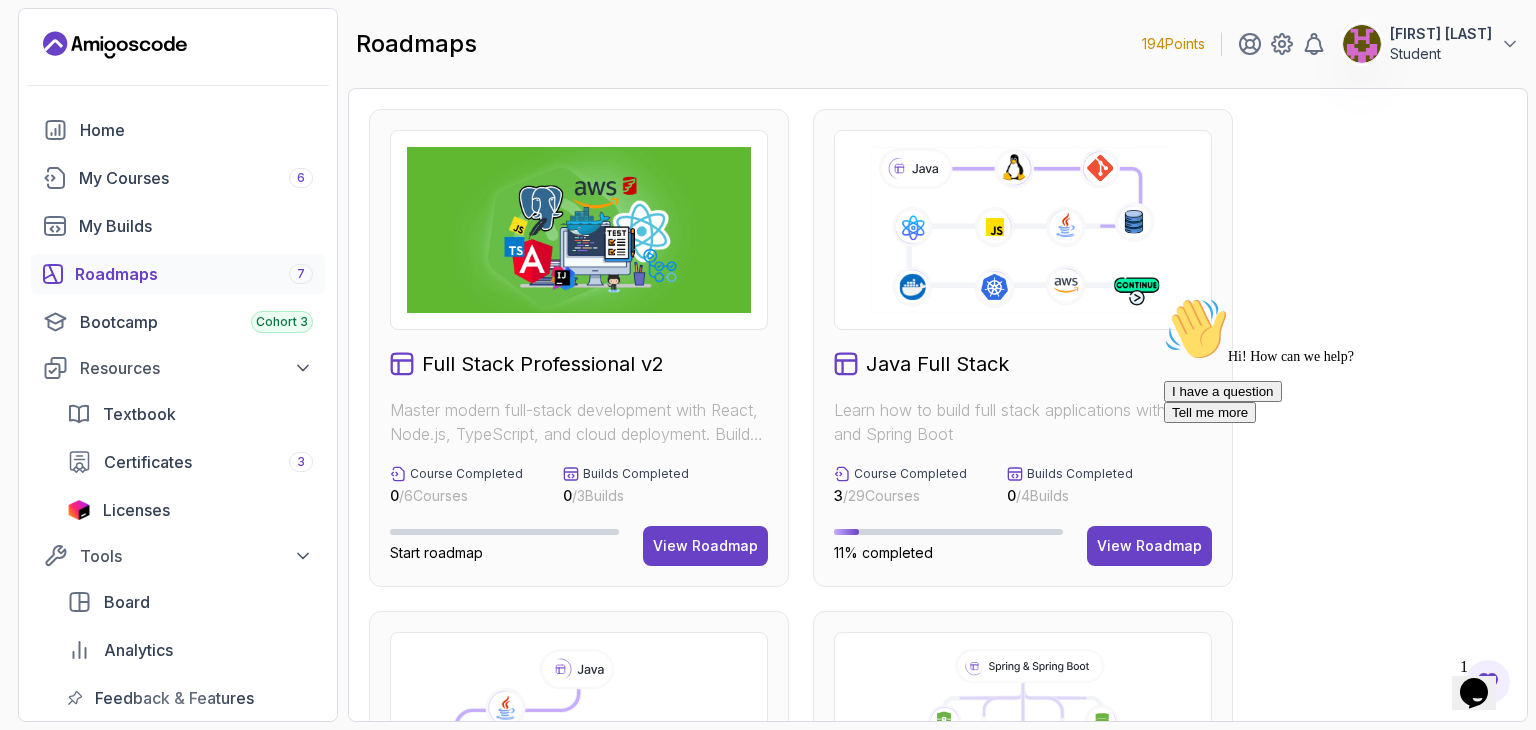 scroll, scrollTop: 40, scrollLeft: 0, axis: vertical 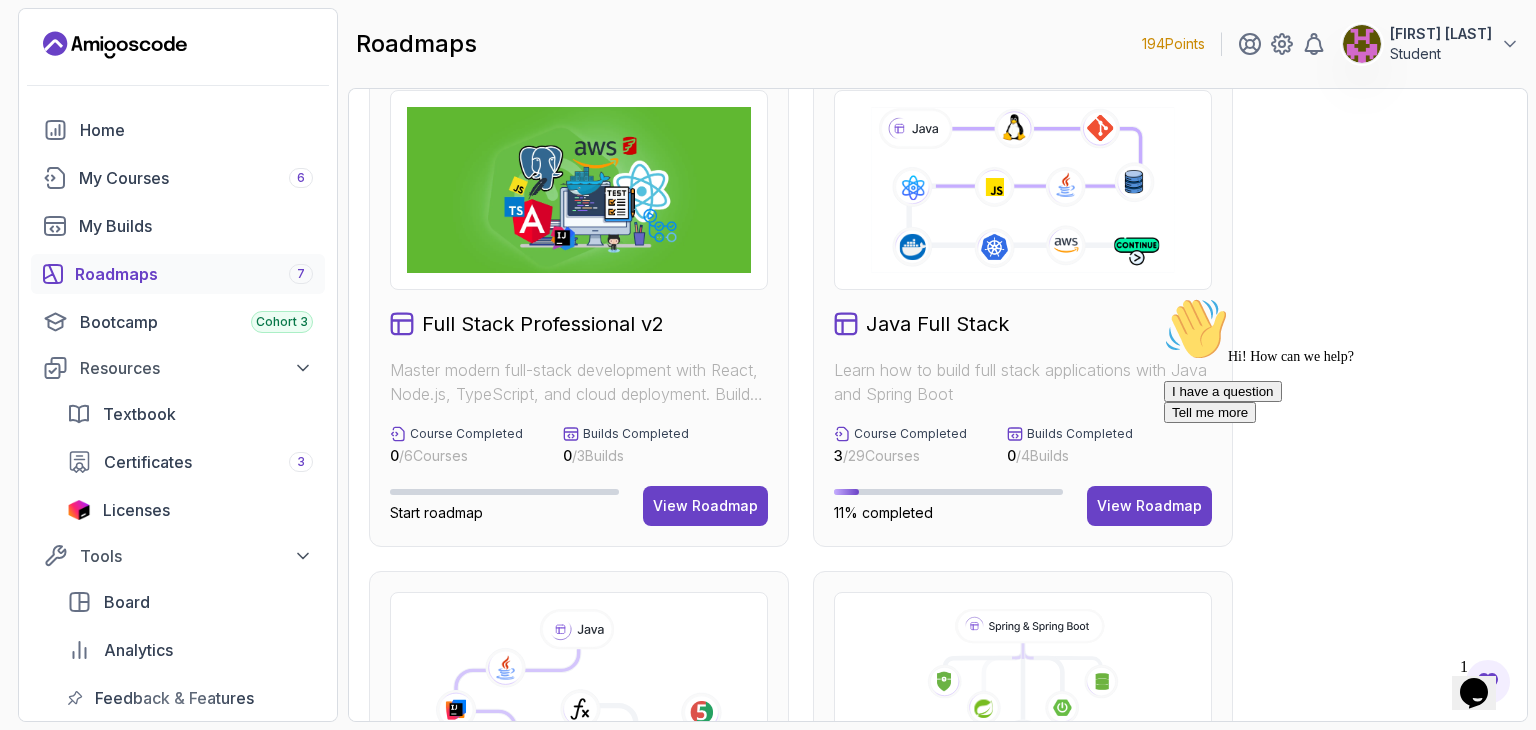 click on "Full Stack Professional v2" at bounding box center [543, 324] 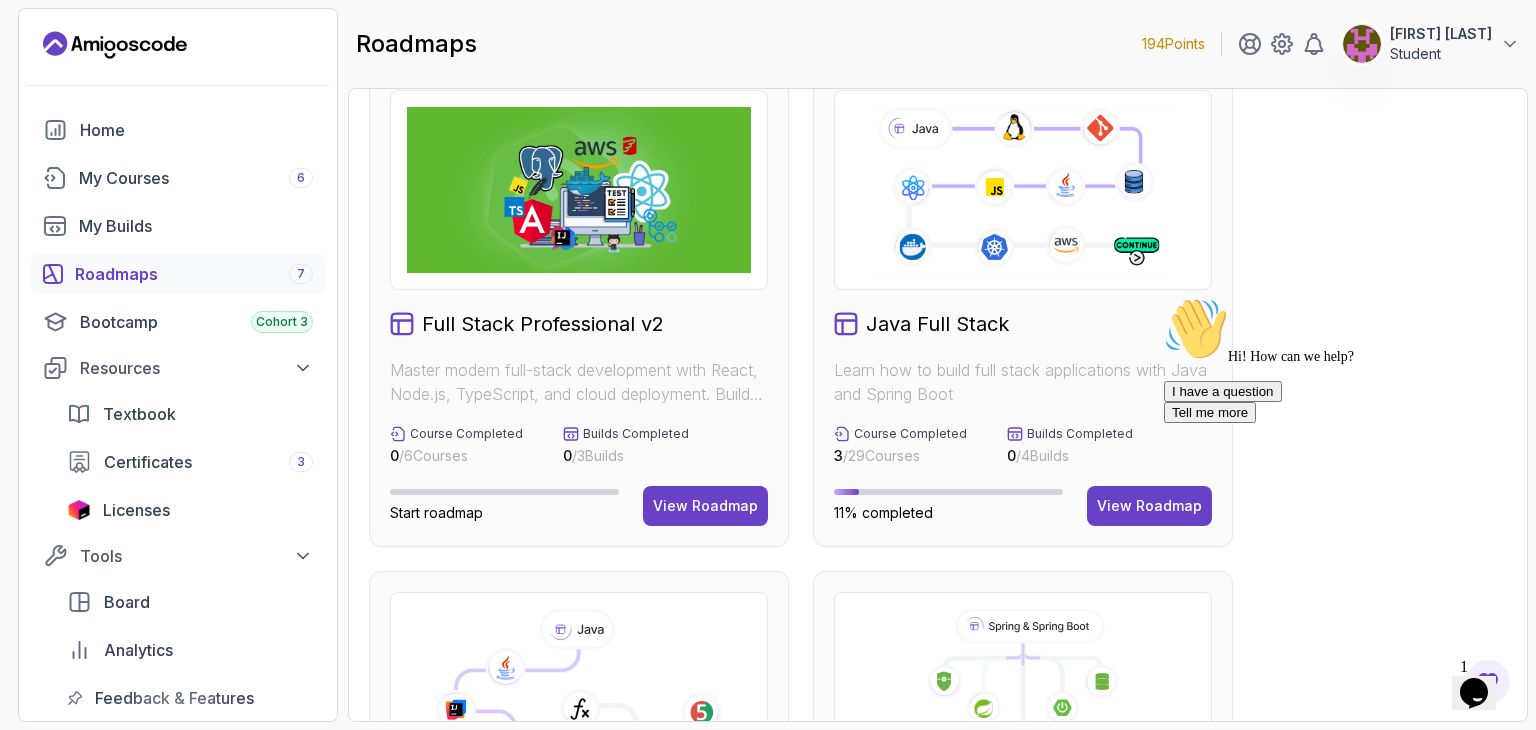 click on "Full Stack Professional v2" at bounding box center [543, 324] 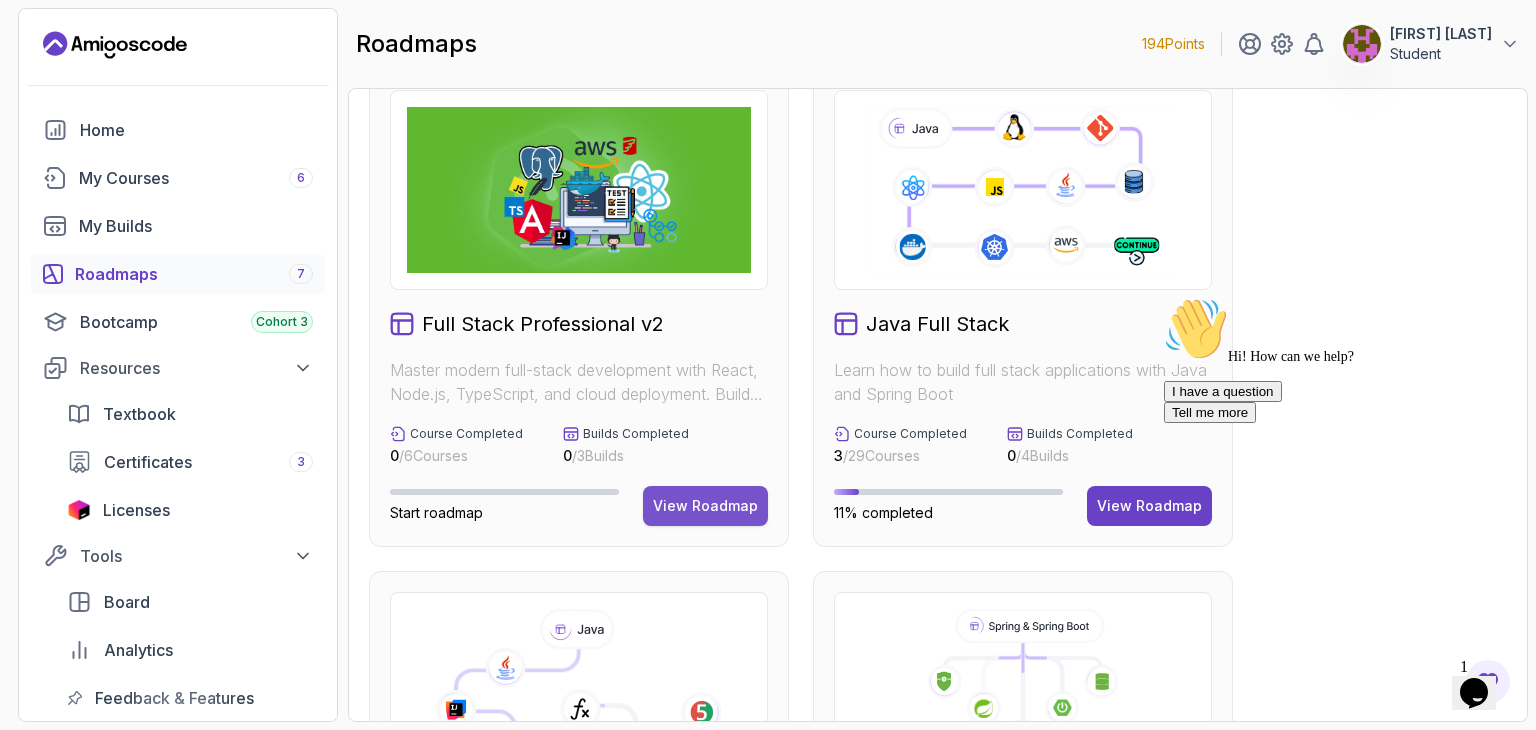 click on "View Roadmap" at bounding box center [705, 506] 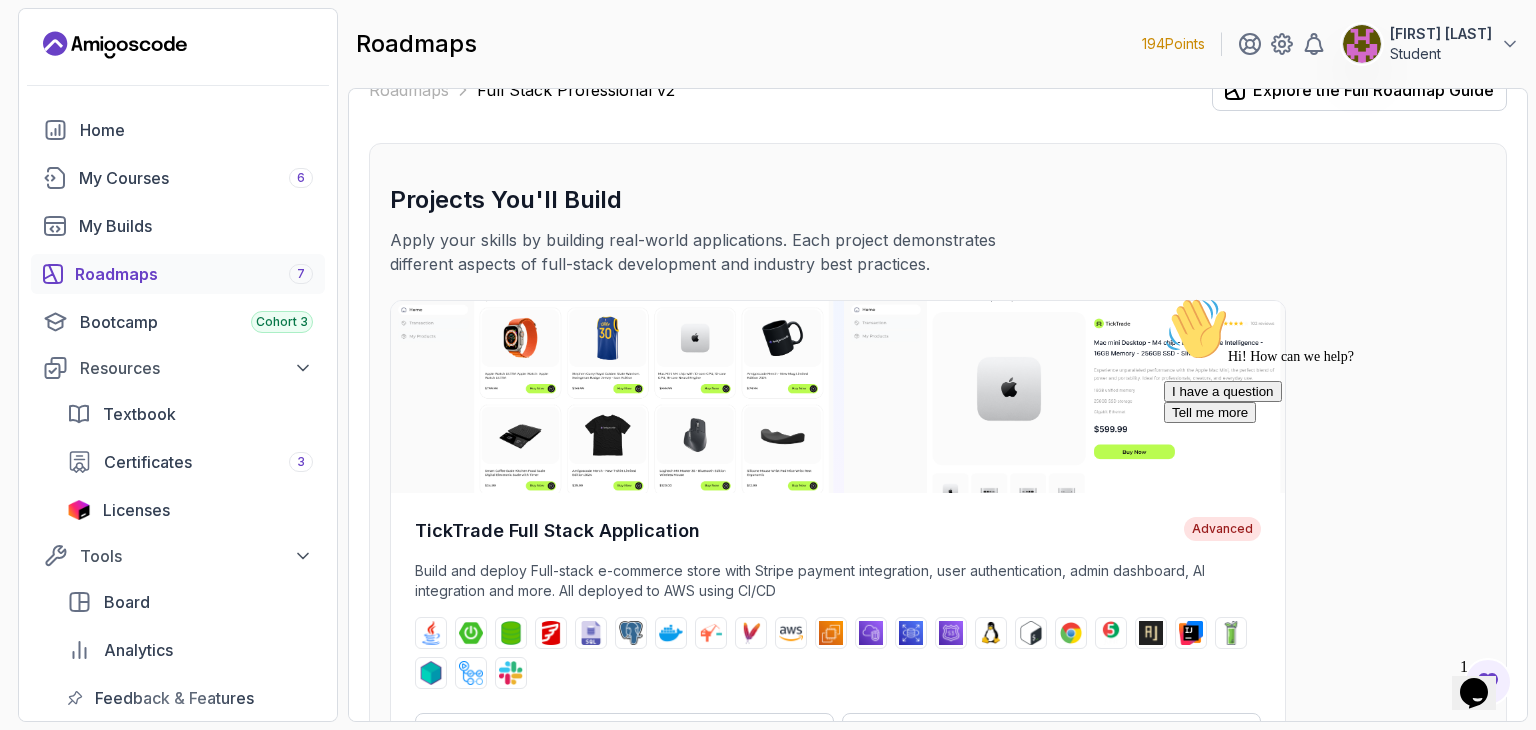 scroll, scrollTop: 80, scrollLeft: 0, axis: vertical 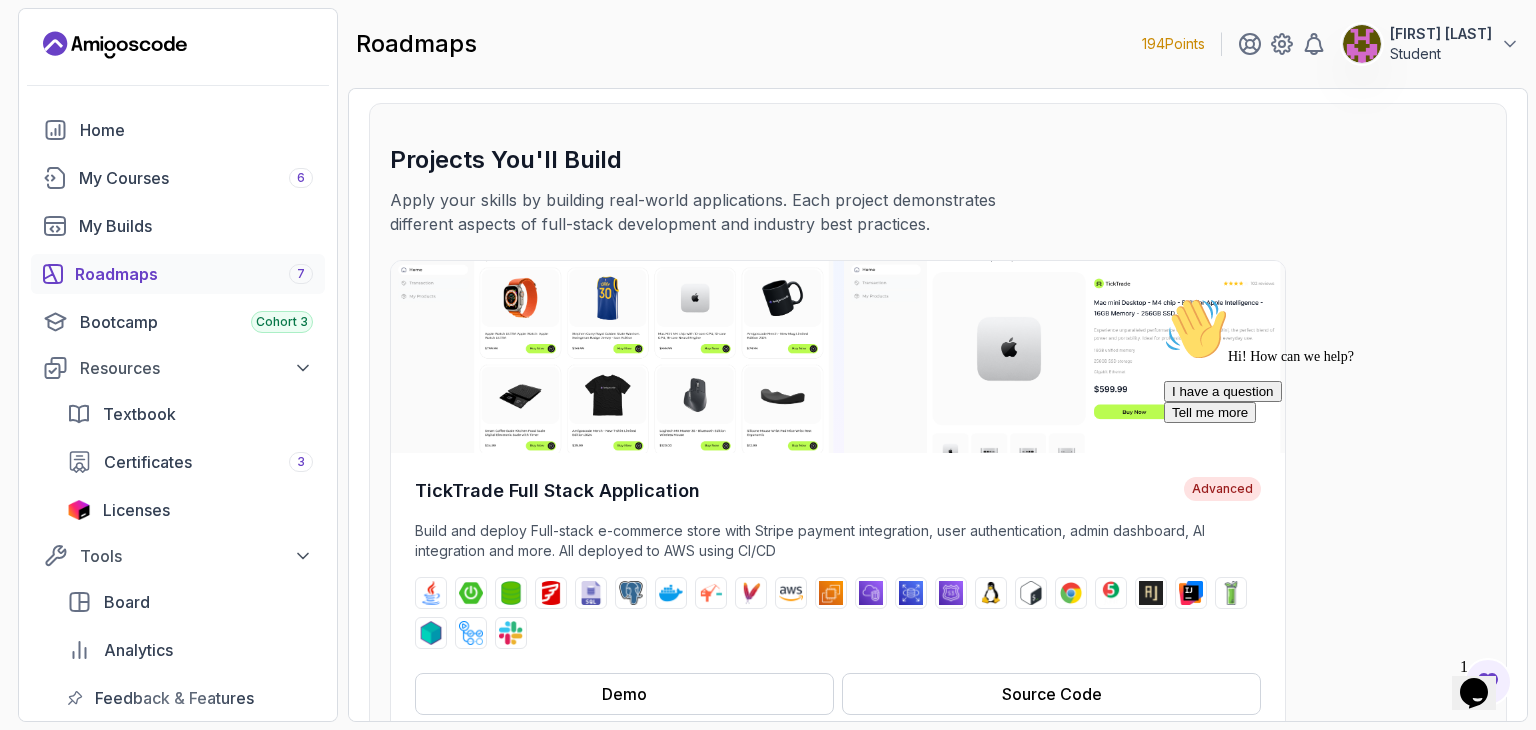 click on "Projects You'll Build Apply your skills by building real-world applications. Each project demonstrates different aspects of full-stack development and industry best practices. TickTrade Full Stack Application Advanced Build and deploy Full-stack e-commerce store with Stripe payment integration, user authentication, admin dashboard, AI integration and more. All deployed to AWS using CI/CD java spring-boot spring-data-jpa flyway sql postgres docker jib maven aws ec2 vpc rds route53 linux bash chrome junit assertj intellij mockito testcontainers github-actions slack Demo Source Code" at bounding box center [938, 442] 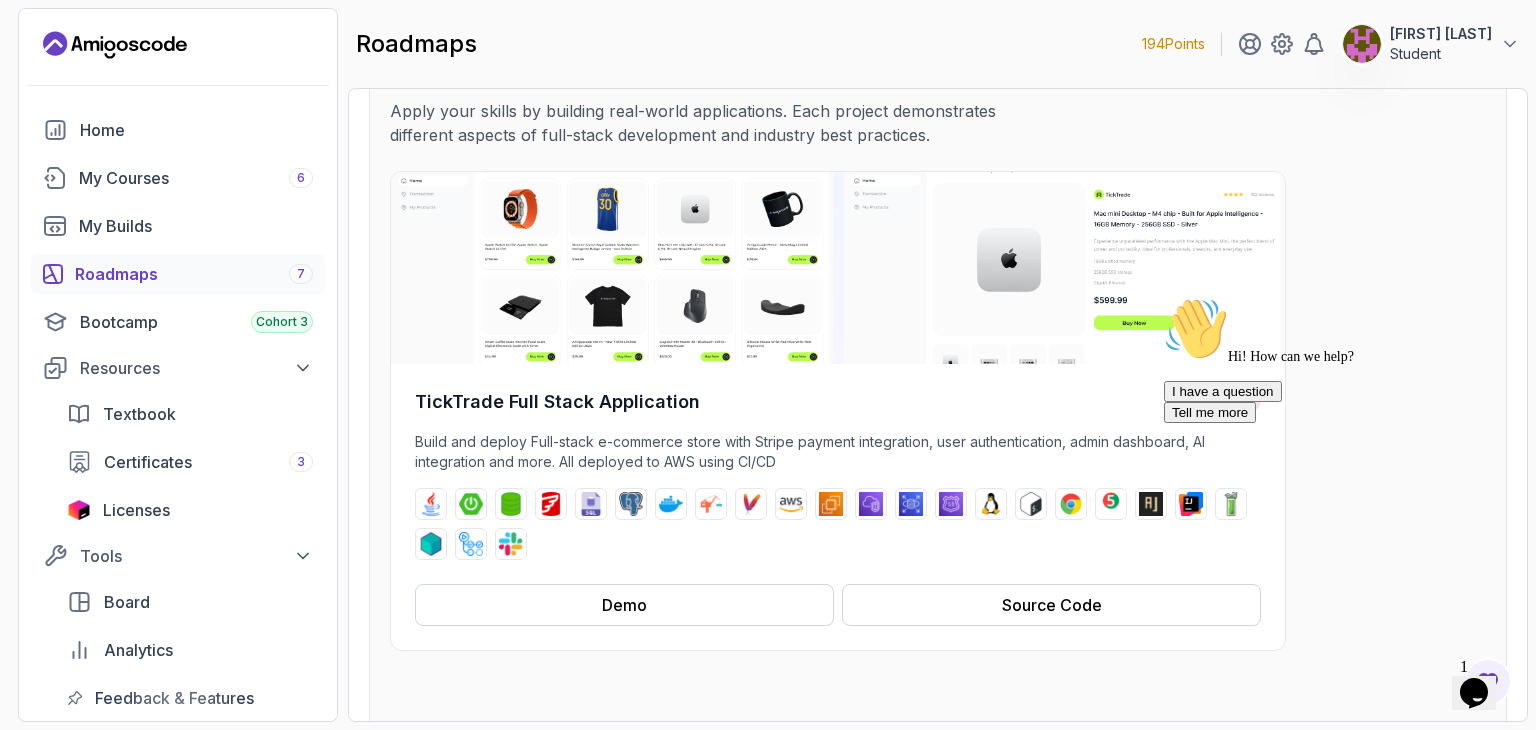 scroll, scrollTop: 0, scrollLeft: 0, axis: both 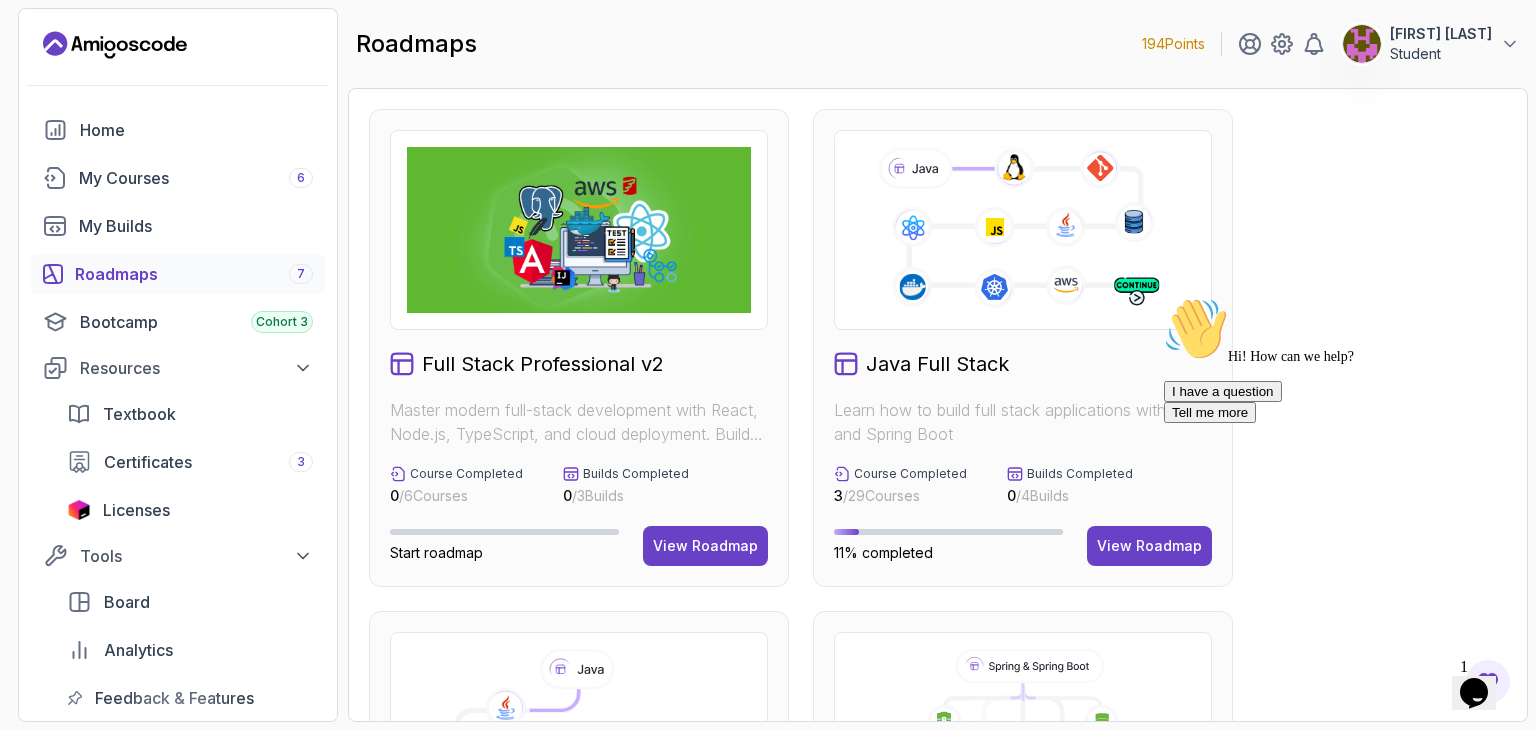 click on "Full Stack Professional v2 Master modern full-stack development with React, Node.js, TypeScript, and cloud deployment. Build scalable applications from frontend to backend with industry best practices. Course Completed 0 / 6  Courses Builds Completed 0 / 3  Builds Start roadmap View Roadmap Java Full Stack Learn how to build full stack applications with Java and Spring Boot Course Completed 3 / 29  Courses Builds Completed 0 / 4  Builds 11% completed View Roadmap Core Java (Java Master Class) Learn how to build full stack applications with Java and Spring Boot Course Completed 1 / 18  Courses 7% completed View Roadmap Spring and Spring Boot Learn how to build full stack applications with Java and Spring Boot Course Completed 0 / 10  Courses Start roadmap View Roadmap Frontend Developer Master modern frontend development from basics to advanced React applications. This structured learning path will take you from HTML fundamentals to building complex React applications. Course Completed 1 / 10  Courses 1 / 5 0" at bounding box center (938, 1101) 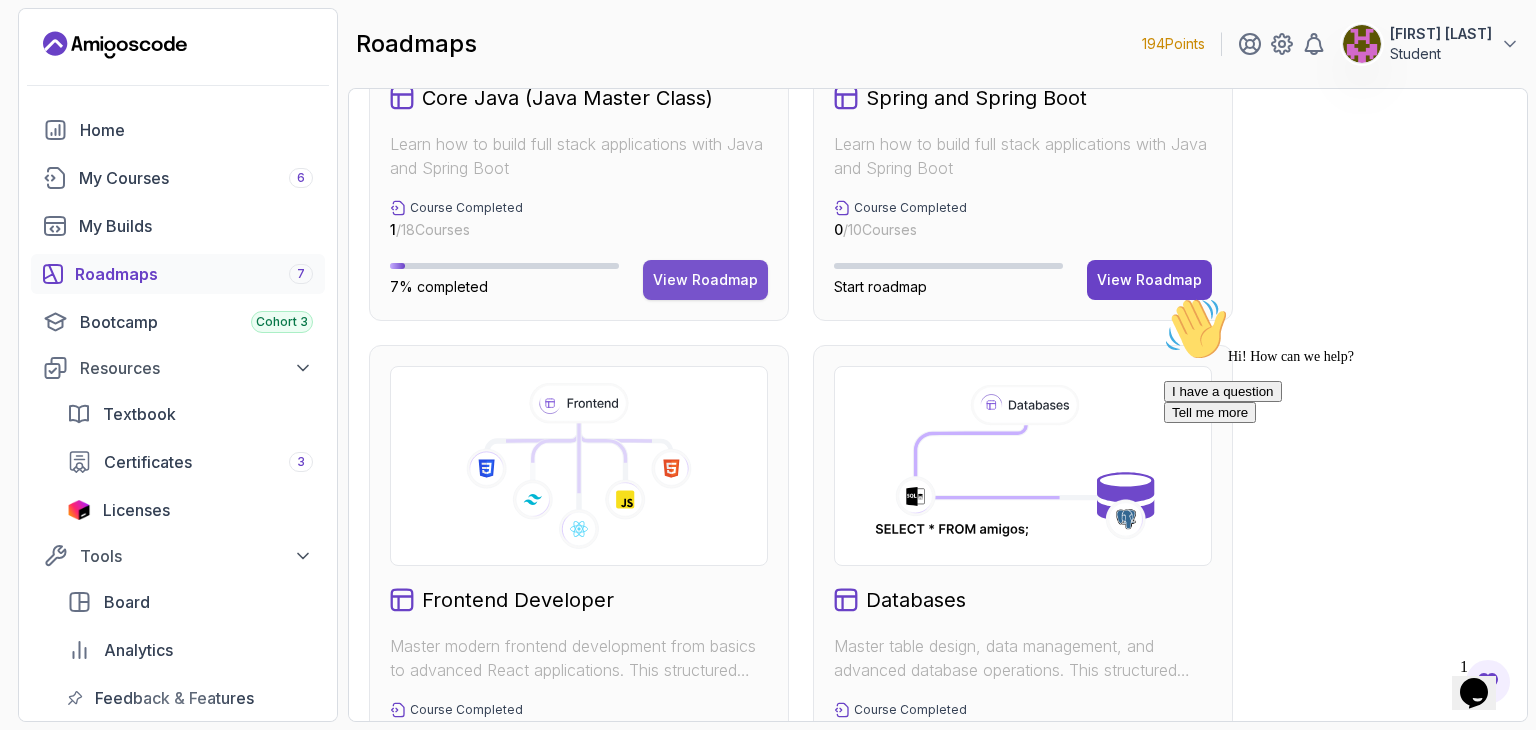 scroll, scrollTop: 750, scrollLeft: 0, axis: vertical 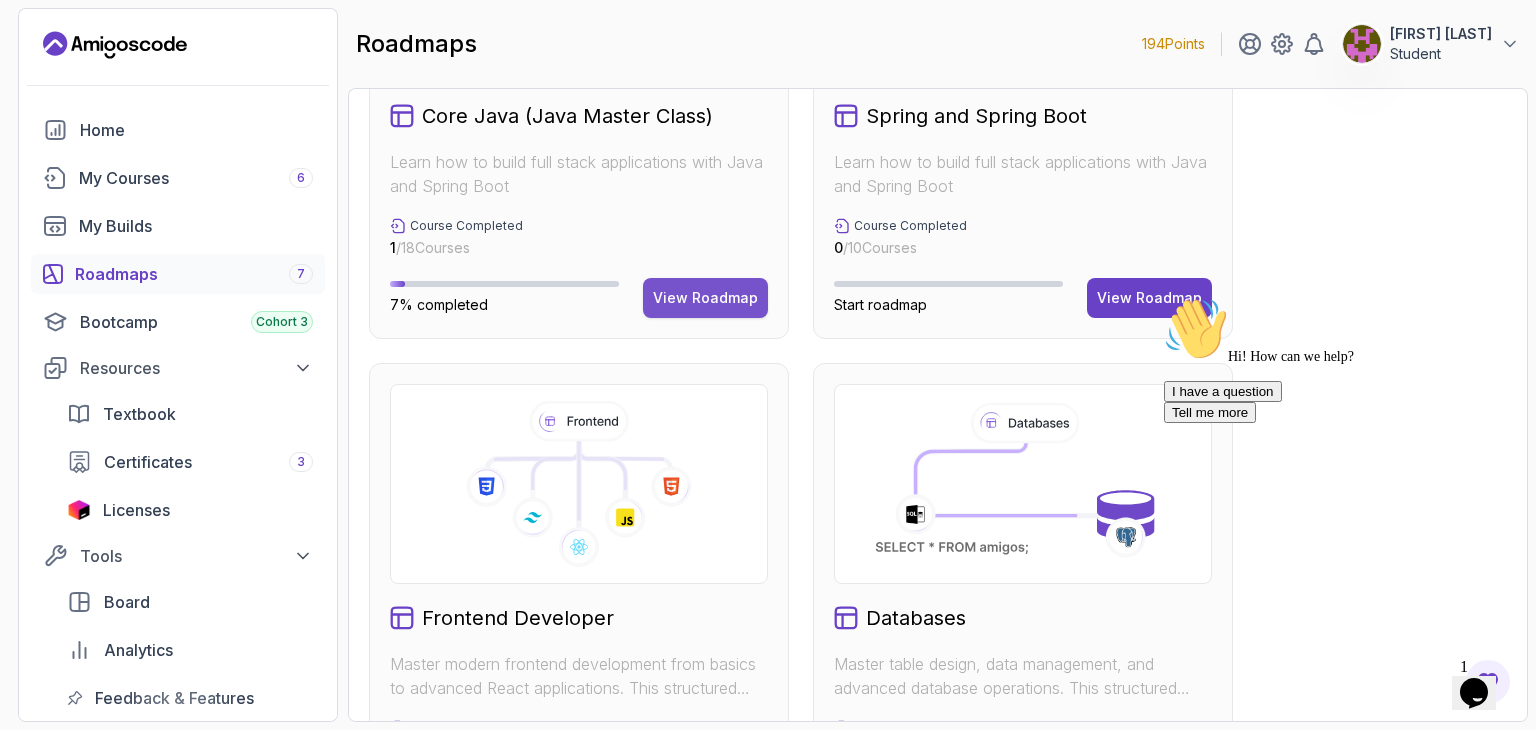 click on "View Roadmap" at bounding box center [705, 298] 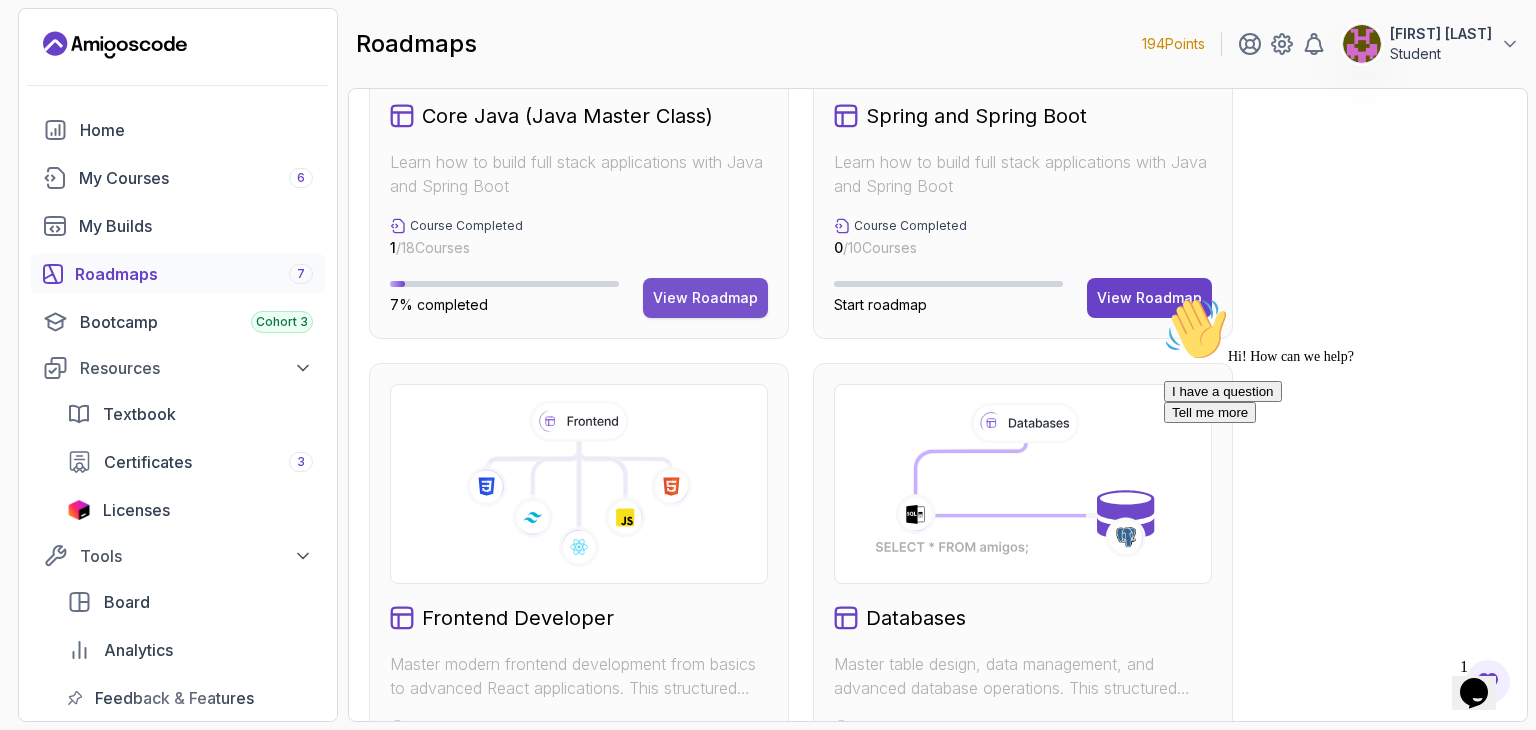 type 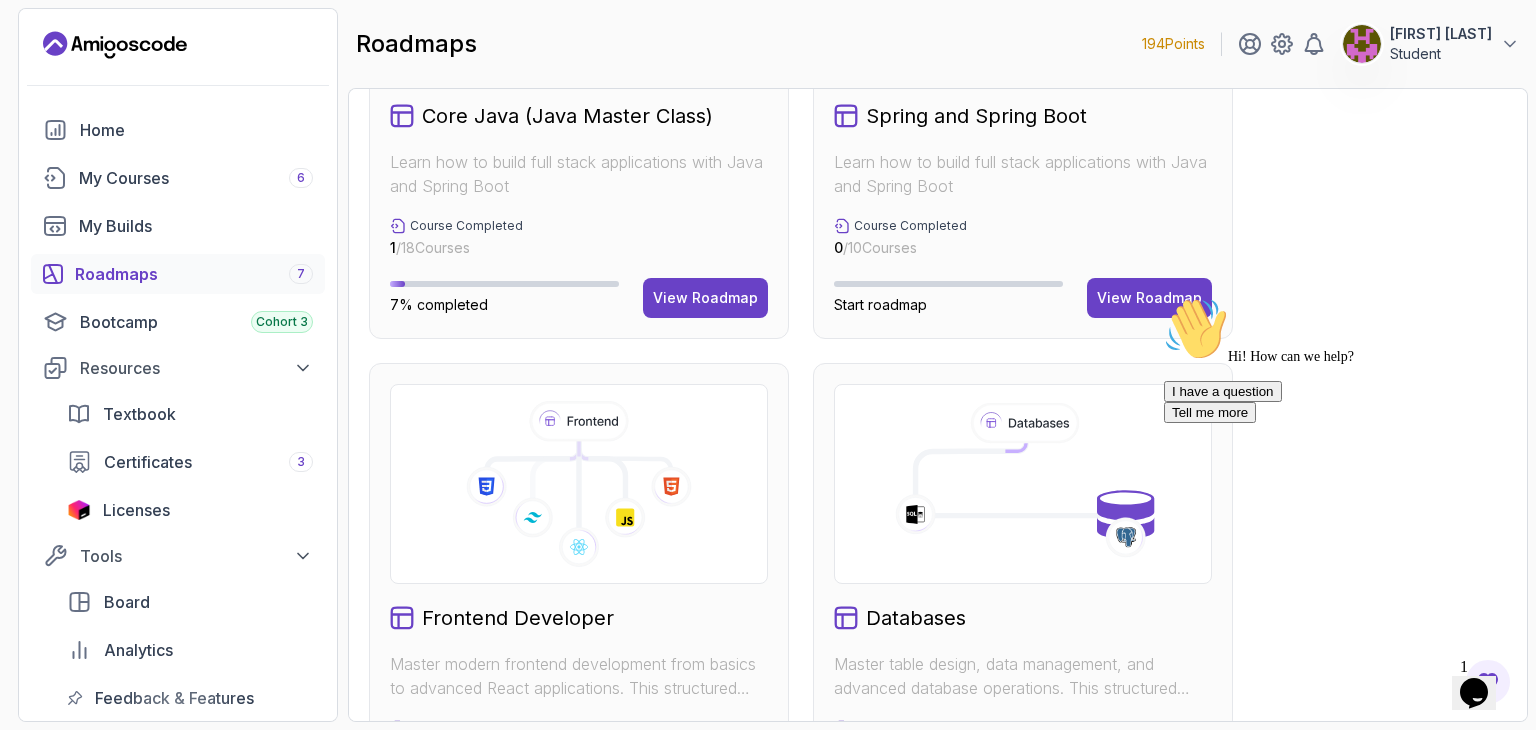 click on "Hi! How can we help? I have a question Tell me more" at bounding box center [1344, 360] 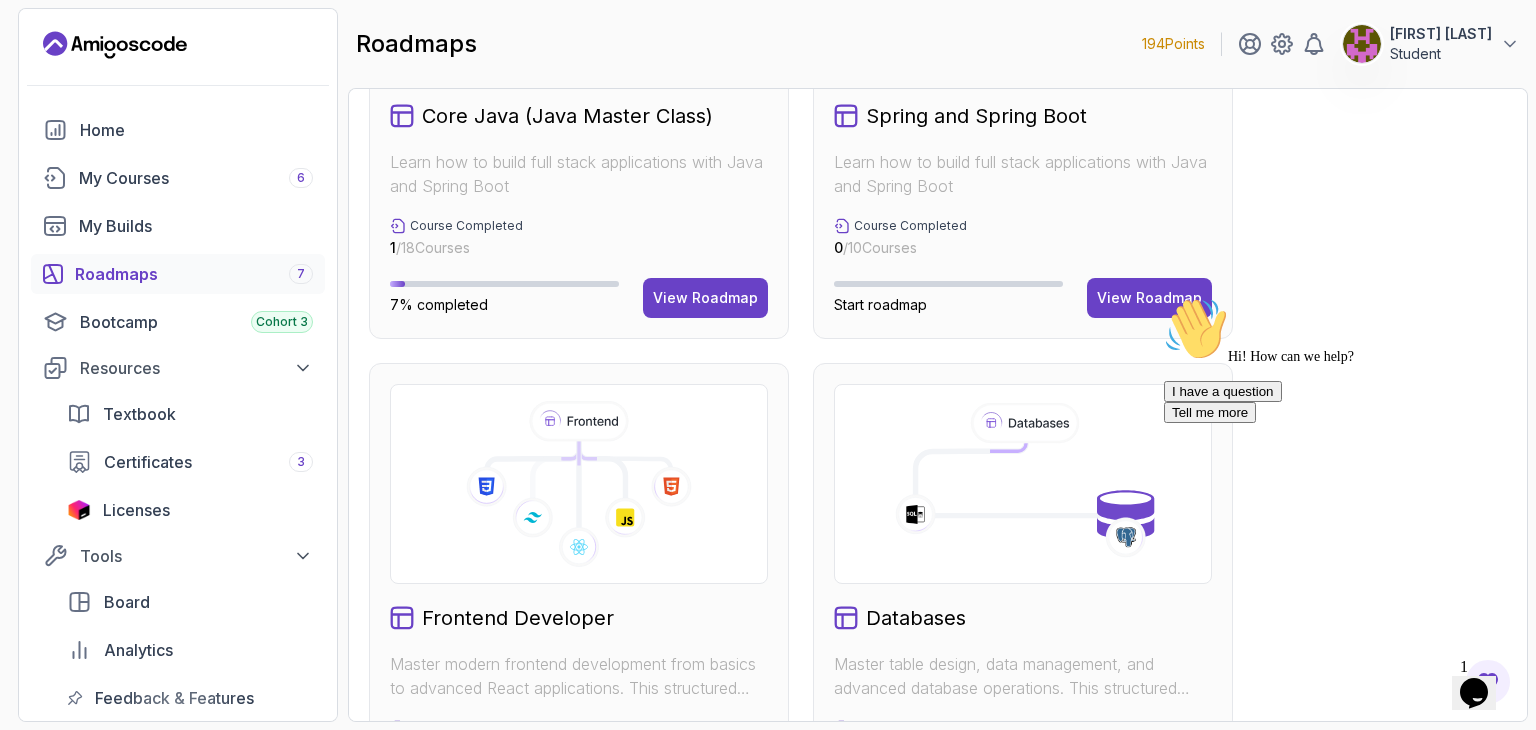 click on "Hi! How can we help? I have a question Tell me more" at bounding box center (1344, 360) 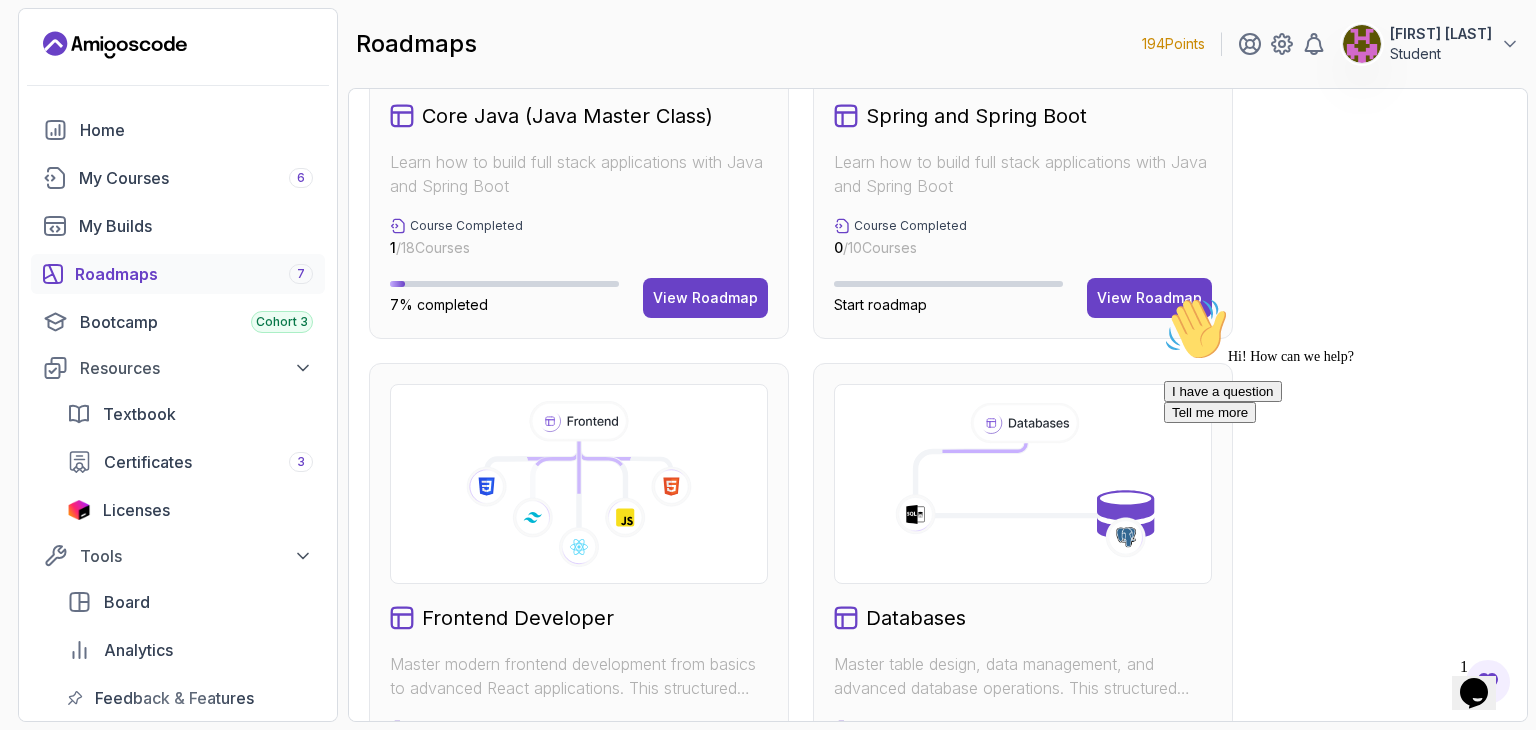 click on "Hi! How can we help? I have a question Tell me more" at bounding box center [1344, 360] 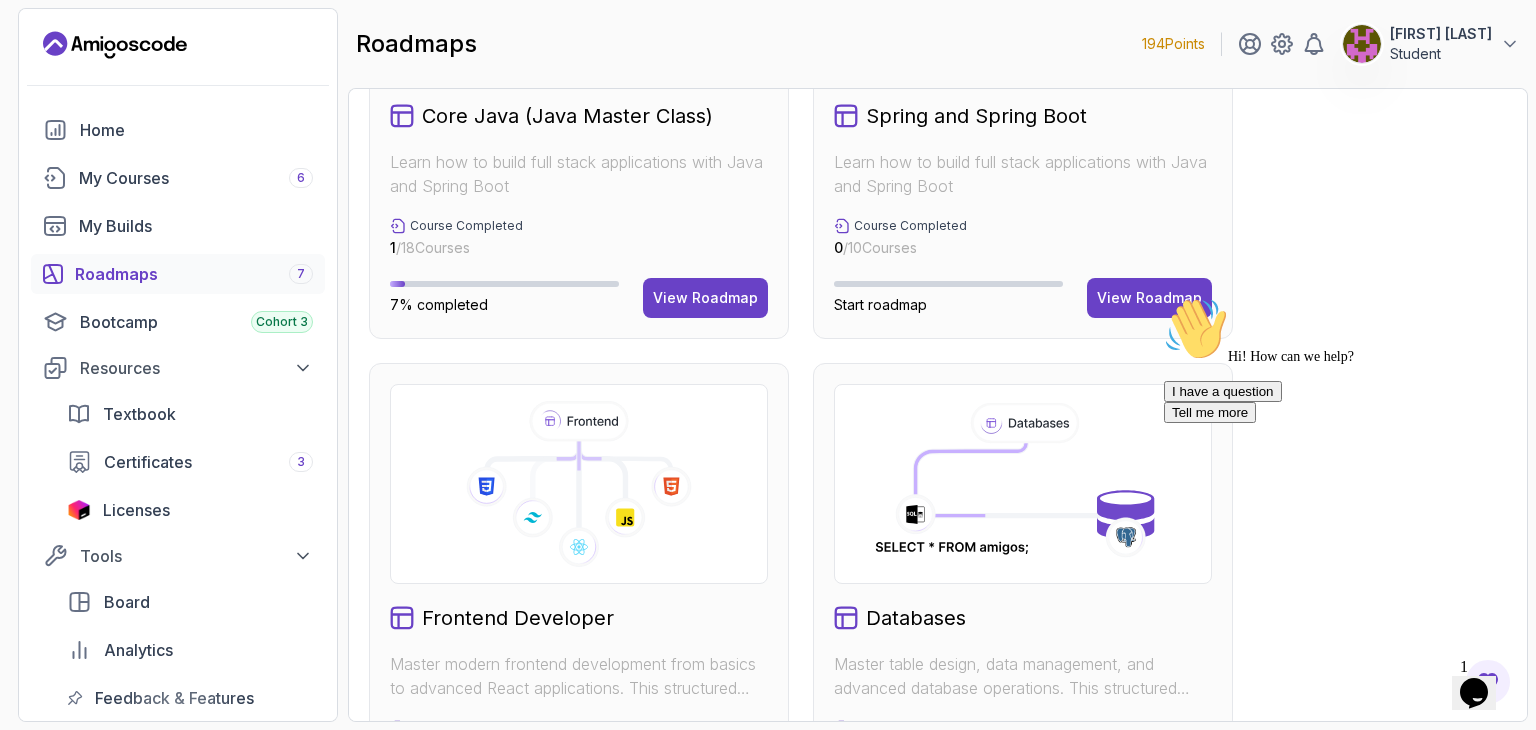 click on "Full Stack Professional v2 Master modern full-stack development with React, Node.js, TypeScript, and cloud deployment. Build scalable applications from frontend to backend with industry best practices. Course Completed 0 / 6  Courses Builds Completed 0 / 3  Builds Start roadmap View Roadmap Java Full Stack Learn how to build full stack applications with Java and Spring Boot Course Completed 3 / 29  Courses Builds Completed 0 / 4  Builds 11% completed View Roadmap Core Java (Java Master Class) Learn how to build full stack applications with Java and Spring Boot Course Completed 1 / 18  Courses 7% completed View Roadmap Spring and Spring Boot Learn how to build full stack applications with Java and Spring Boot Course Completed 0 / 10  Courses Start roadmap View Roadmap Frontend Developer Master modern frontend development from basics to advanced React applications. This structured learning path will take you from HTML fundamentals to building complex React applications. Course Completed 1 / 10  Courses 1 / 5 0" at bounding box center [938, 351] 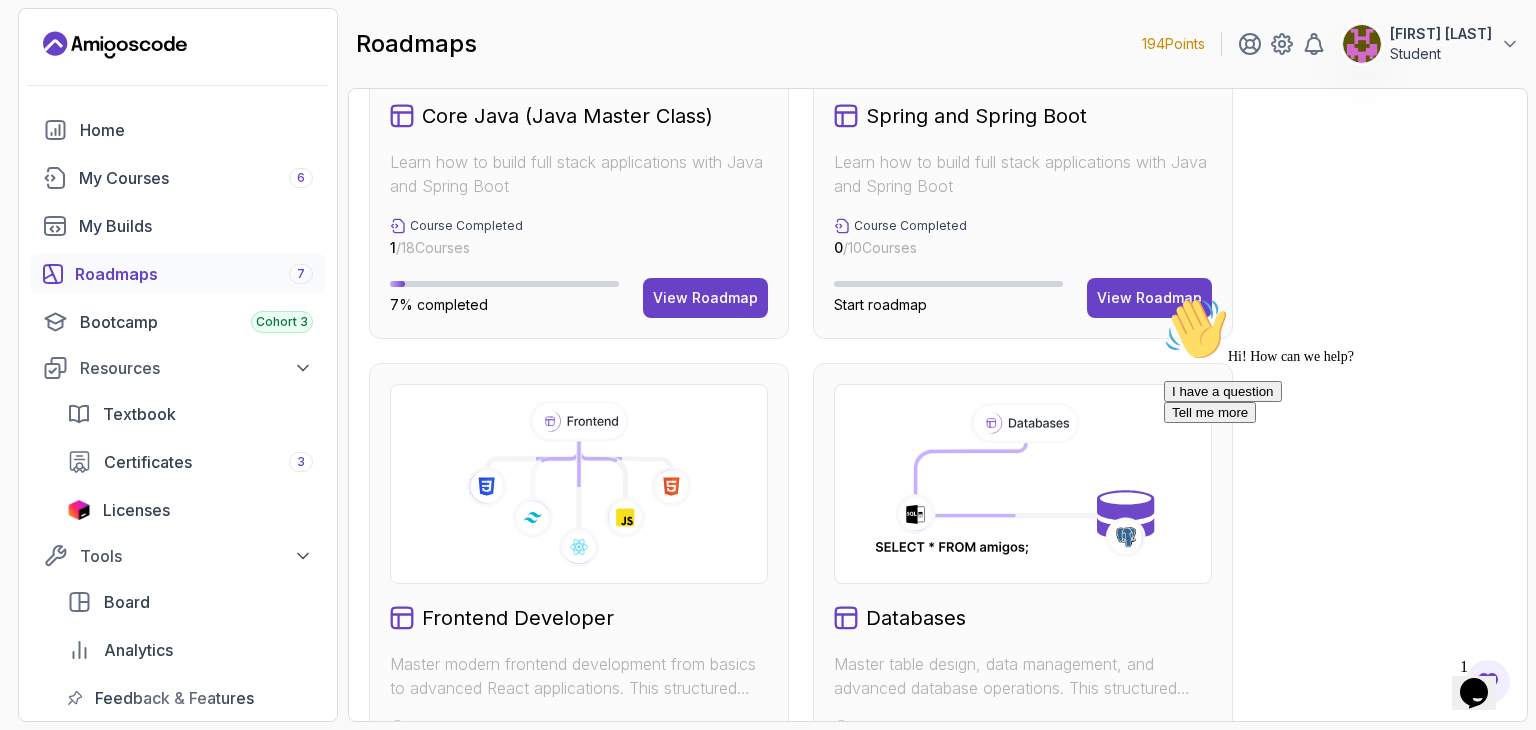 scroll, scrollTop: 1390, scrollLeft: 0, axis: vertical 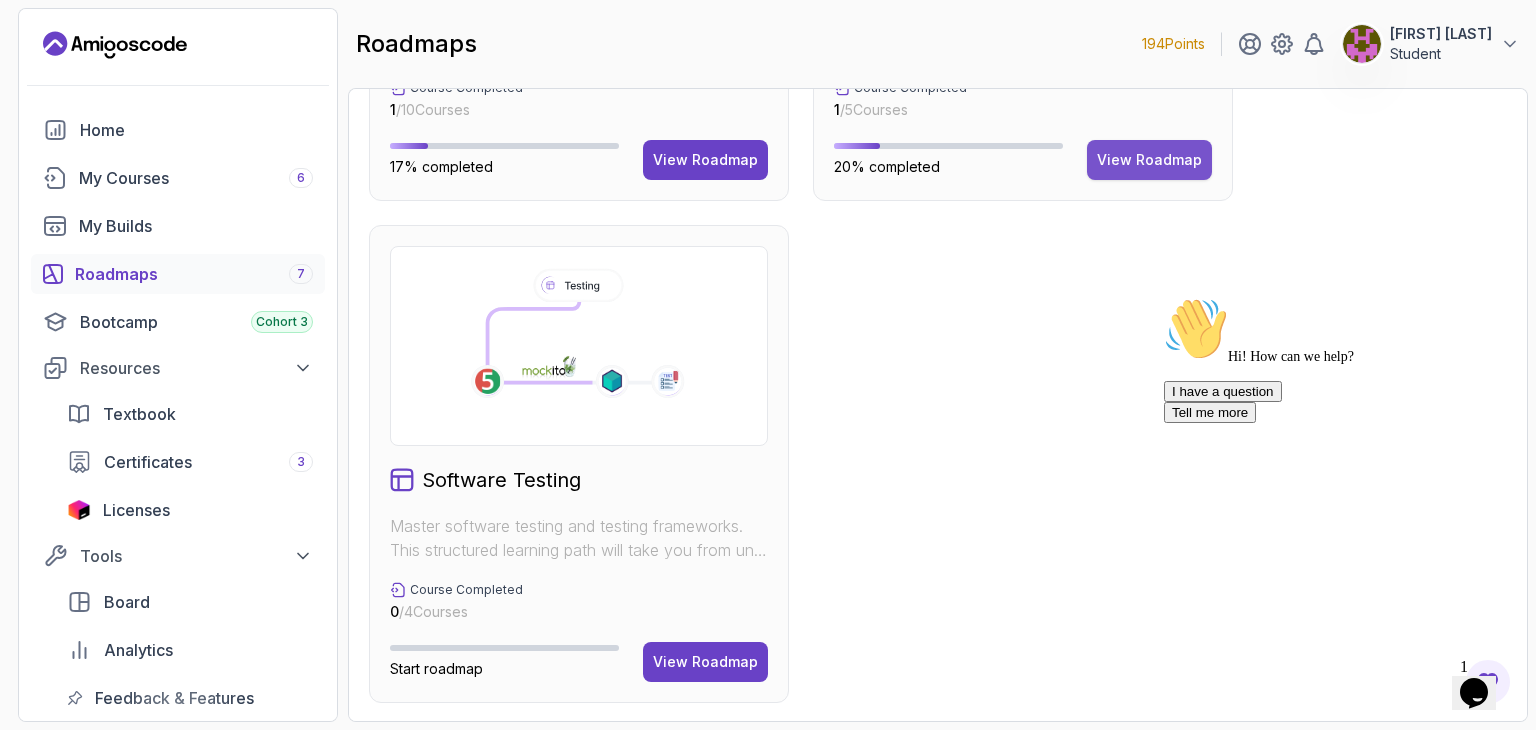 click on "View Roadmap" at bounding box center [1149, 160] 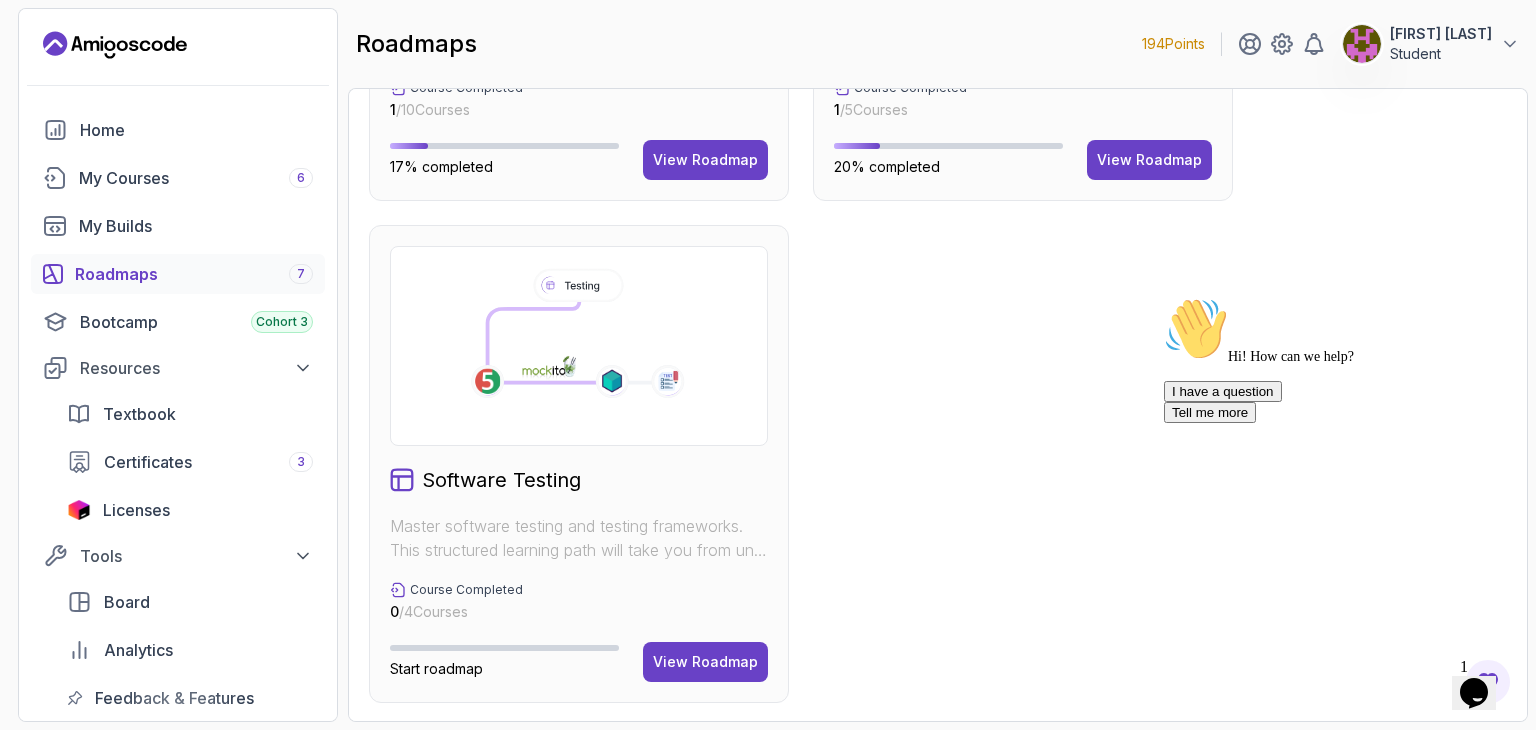 type 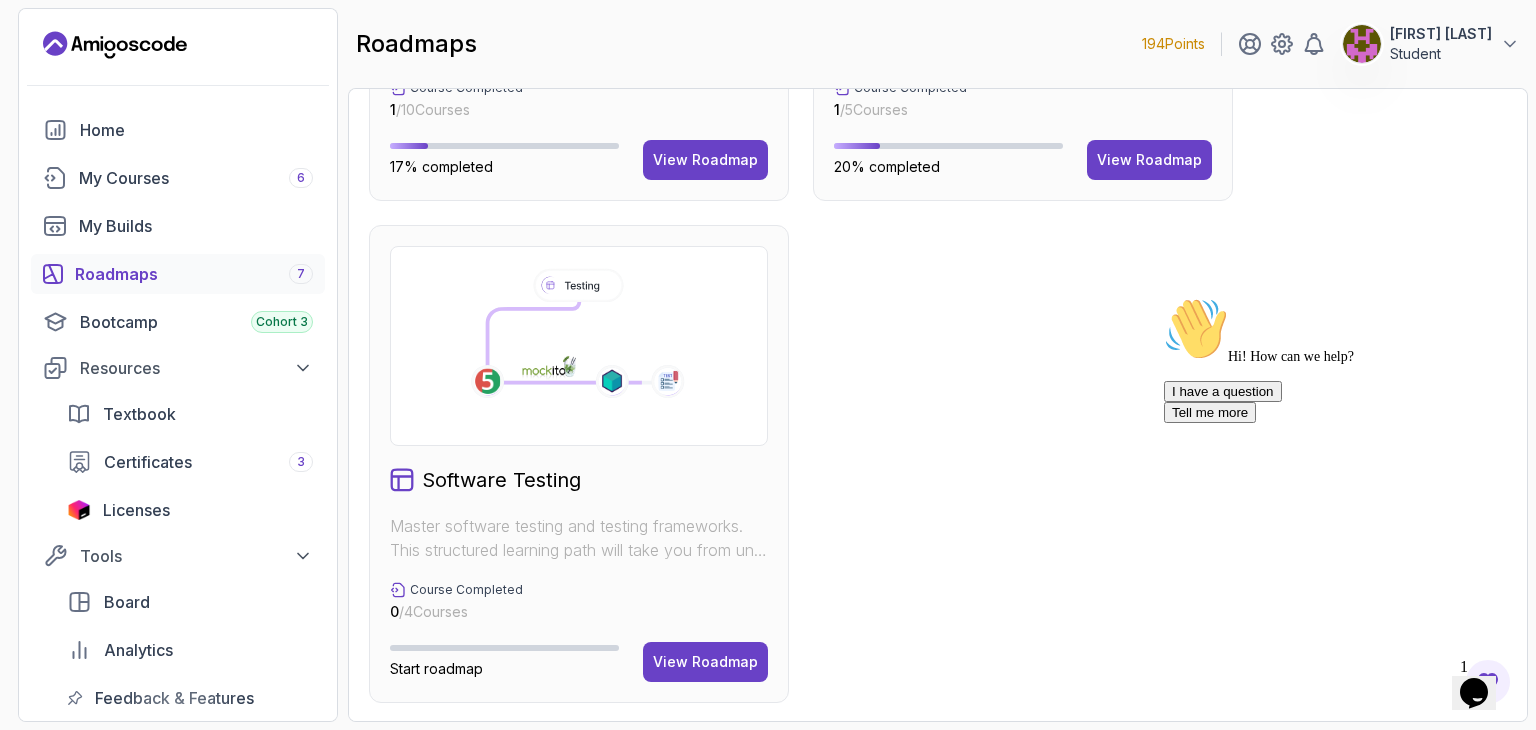 click on "Full Stack Professional v2 Master modern full-stack development with React, Node.js, TypeScript, and cloud deployment. Build scalable applications from frontend to backend with industry best practices. Course Completed 0 / 6  Courses Builds Completed 0 / 3  Builds Start roadmap View Roadmap Java Full Stack Learn how to build full stack applications with Java and Spring Boot Course Completed 3 / 29  Courses Builds Completed 0 / 4  Builds 11% completed View Roadmap Core Java (Java Master Class) Learn how to build full stack applications with Java and Spring Boot Course Completed 1 / 18  Courses 7% completed View Roadmap Spring and Spring Boot Learn how to build full stack applications with Java and Spring Boot Course Completed 0 / 10  Courses Start roadmap View Roadmap Frontend Developer Master modern frontend development from basics to advanced React applications. This structured learning path will take you from HTML fundamentals to building complex React applications. Course Completed 1 / 10  Courses 1 / 5 0" at bounding box center (938, -289) 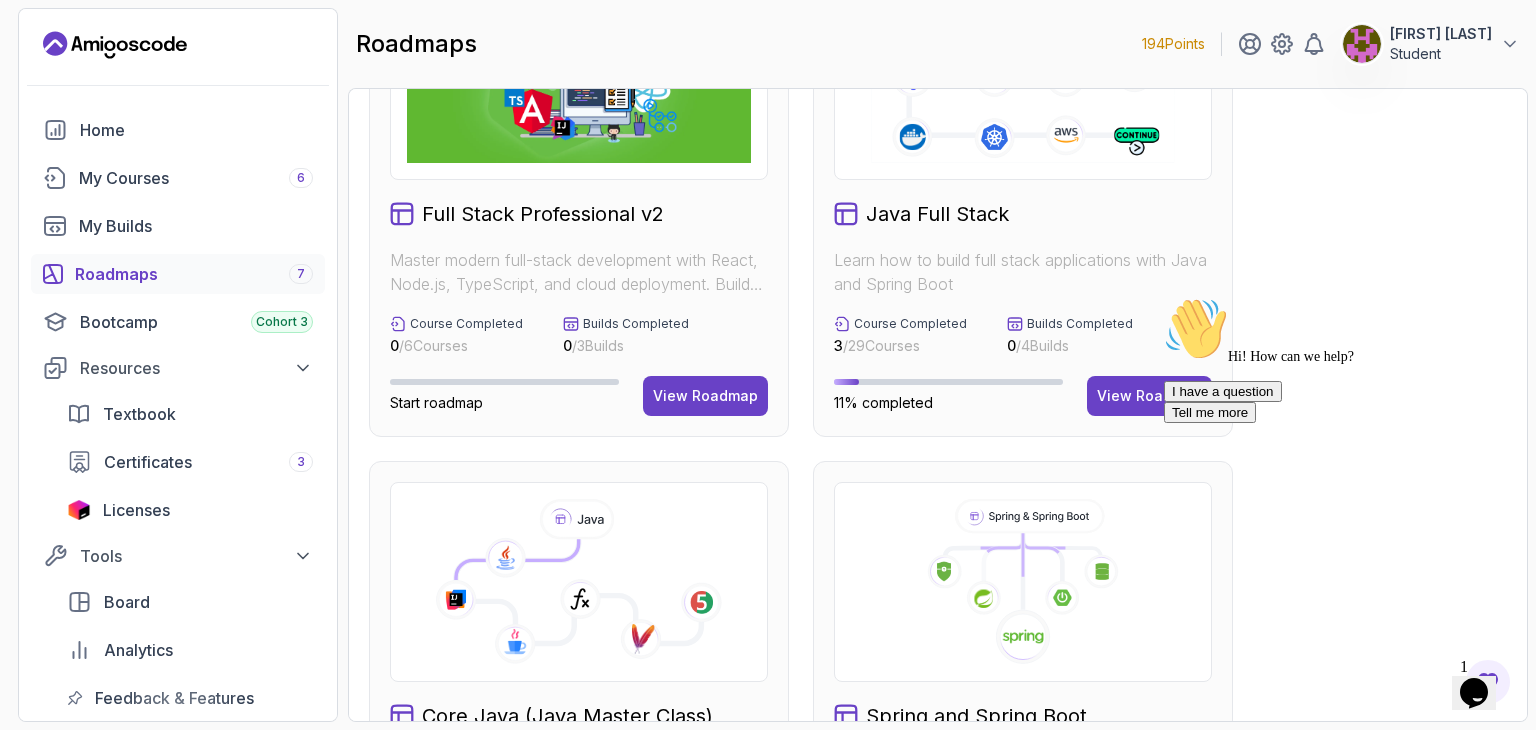 scroll, scrollTop: 110, scrollLeft: 0, axis: vertical 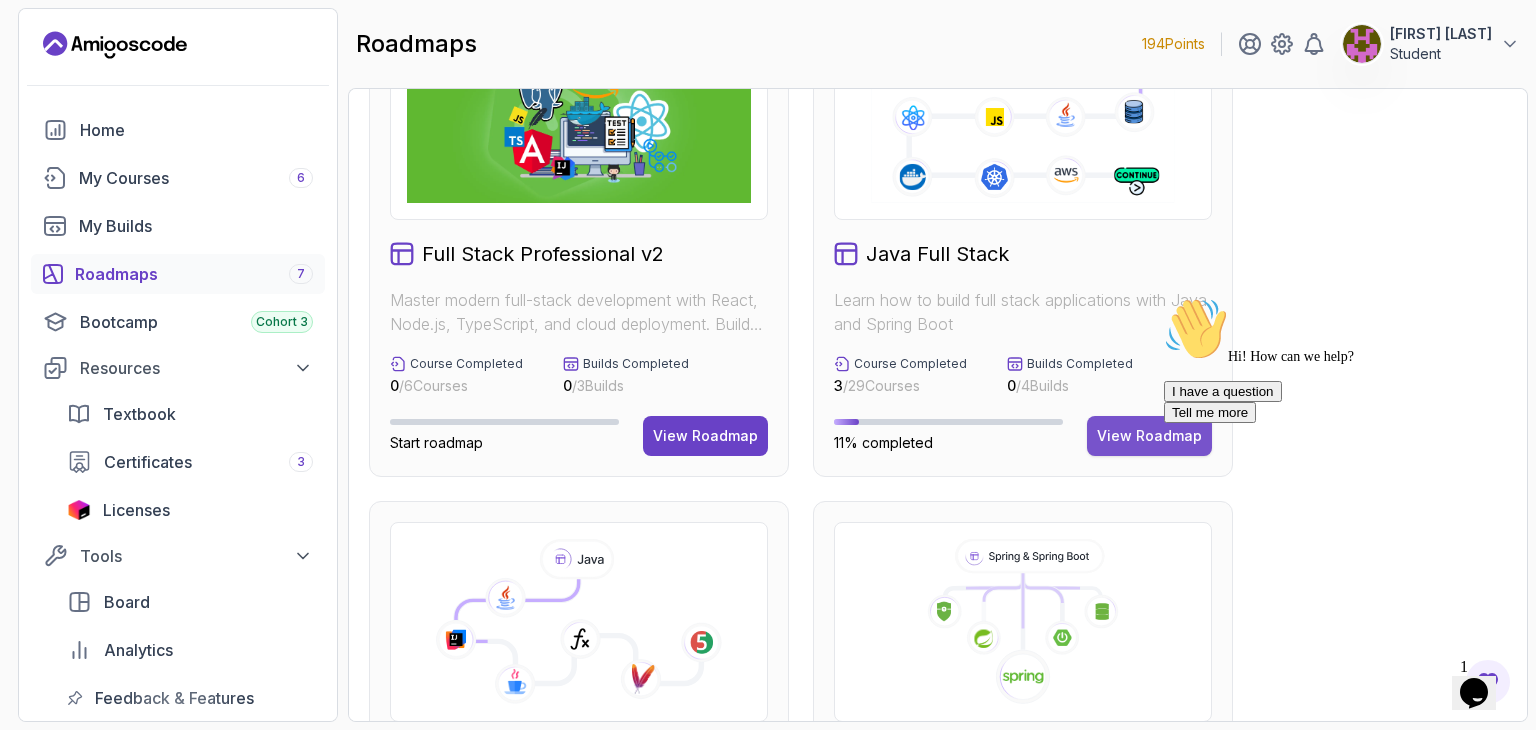 click on "View Roadmap" at bounding box center (1149, 436) 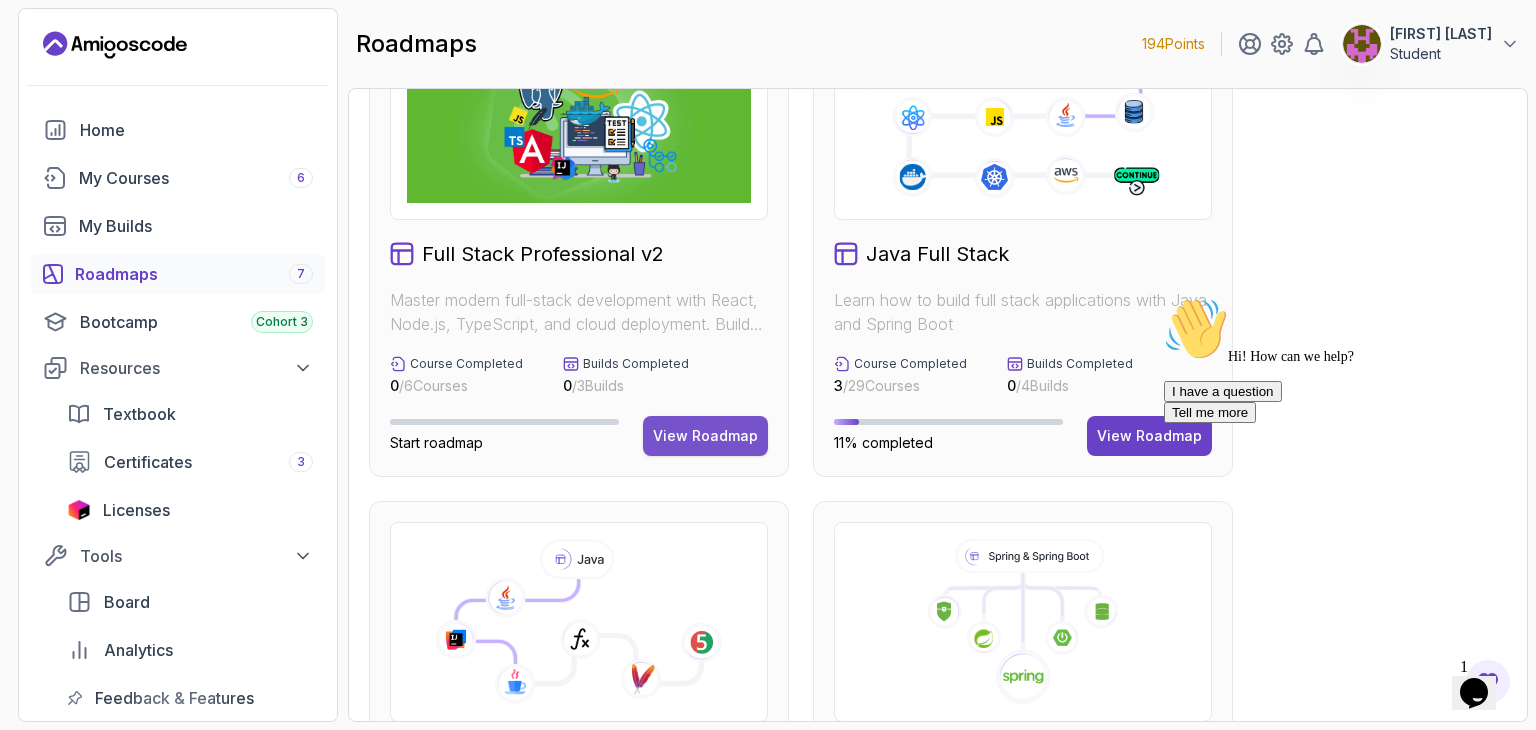 click on "View Roadmap" at bounding box center [705, 436] 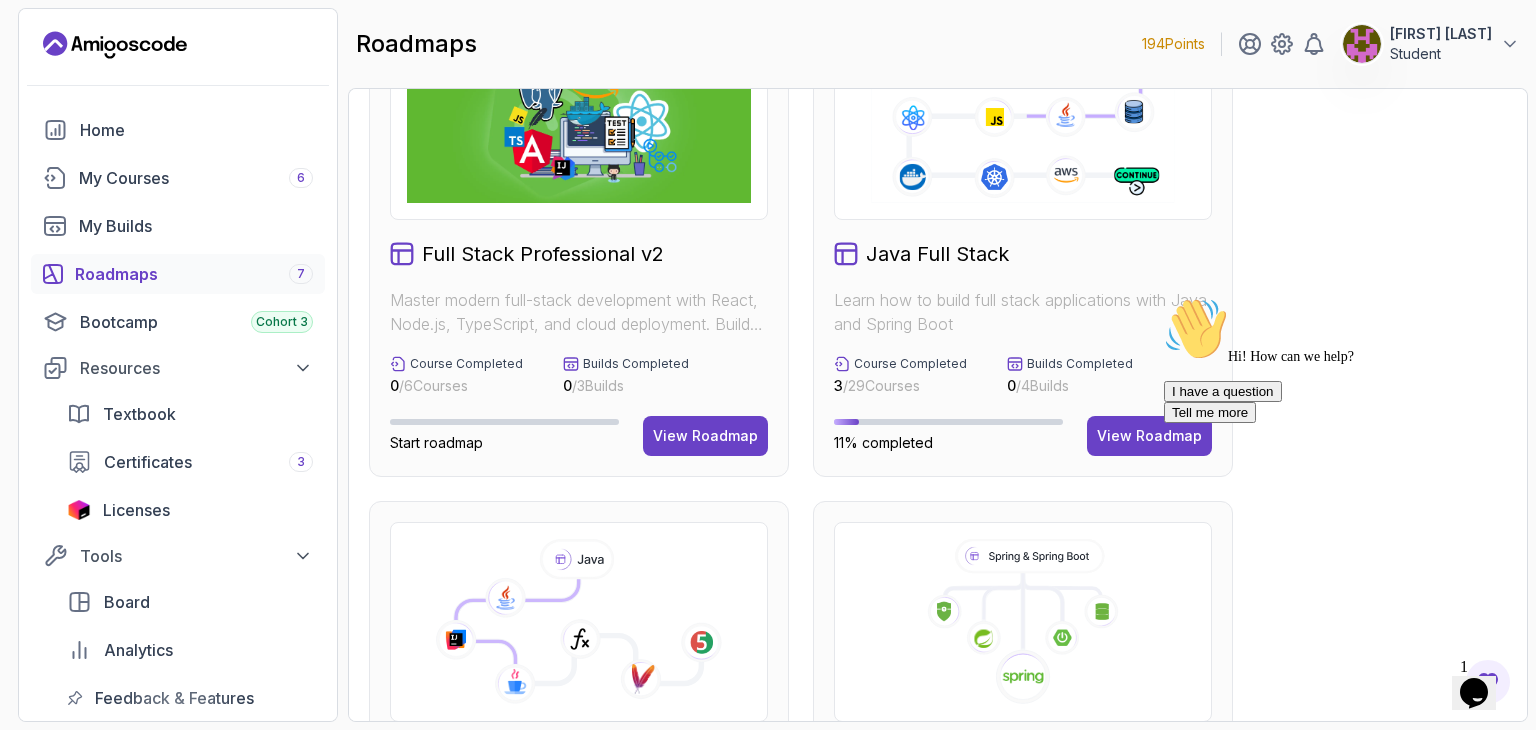 type 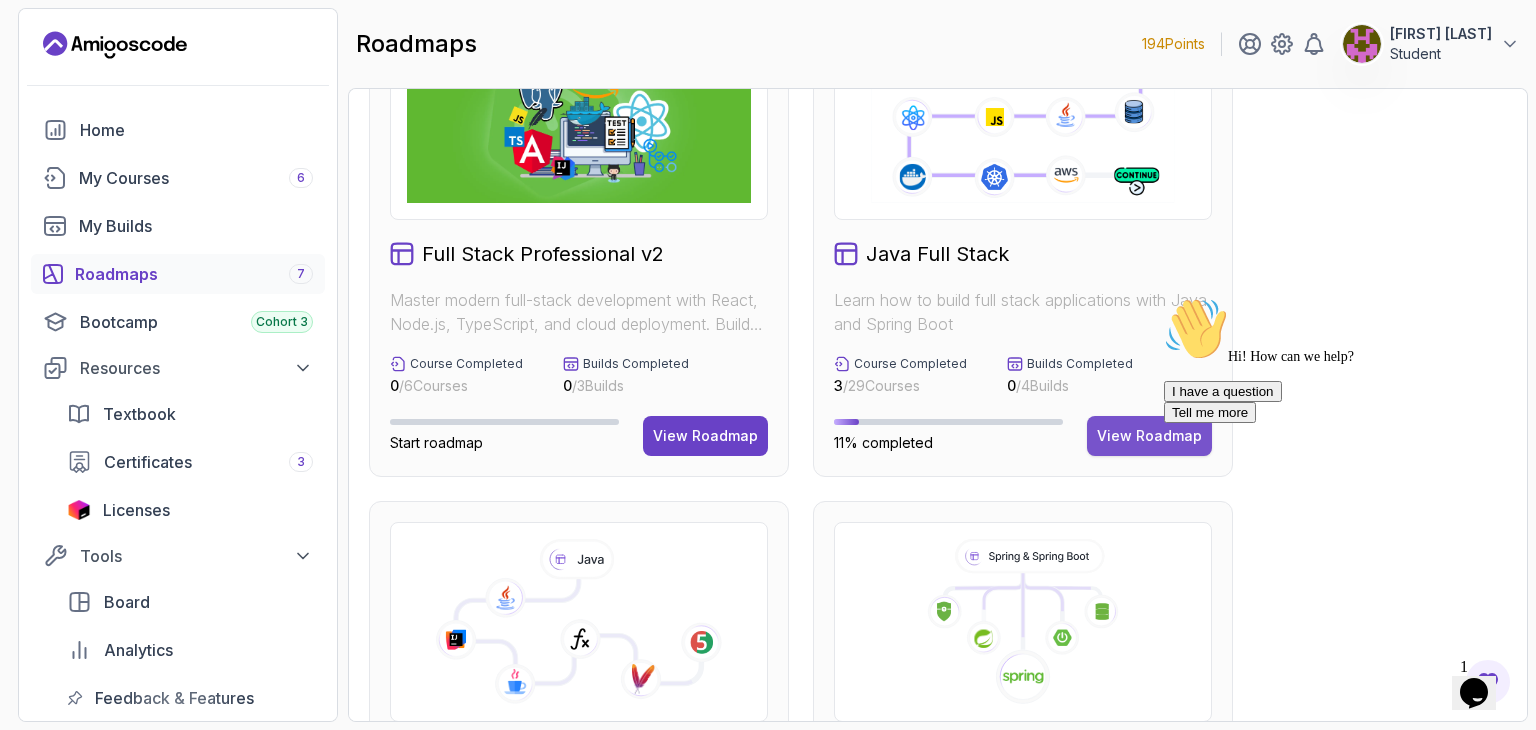 click on "View Roadmap" at bounding box center [1149, 436] 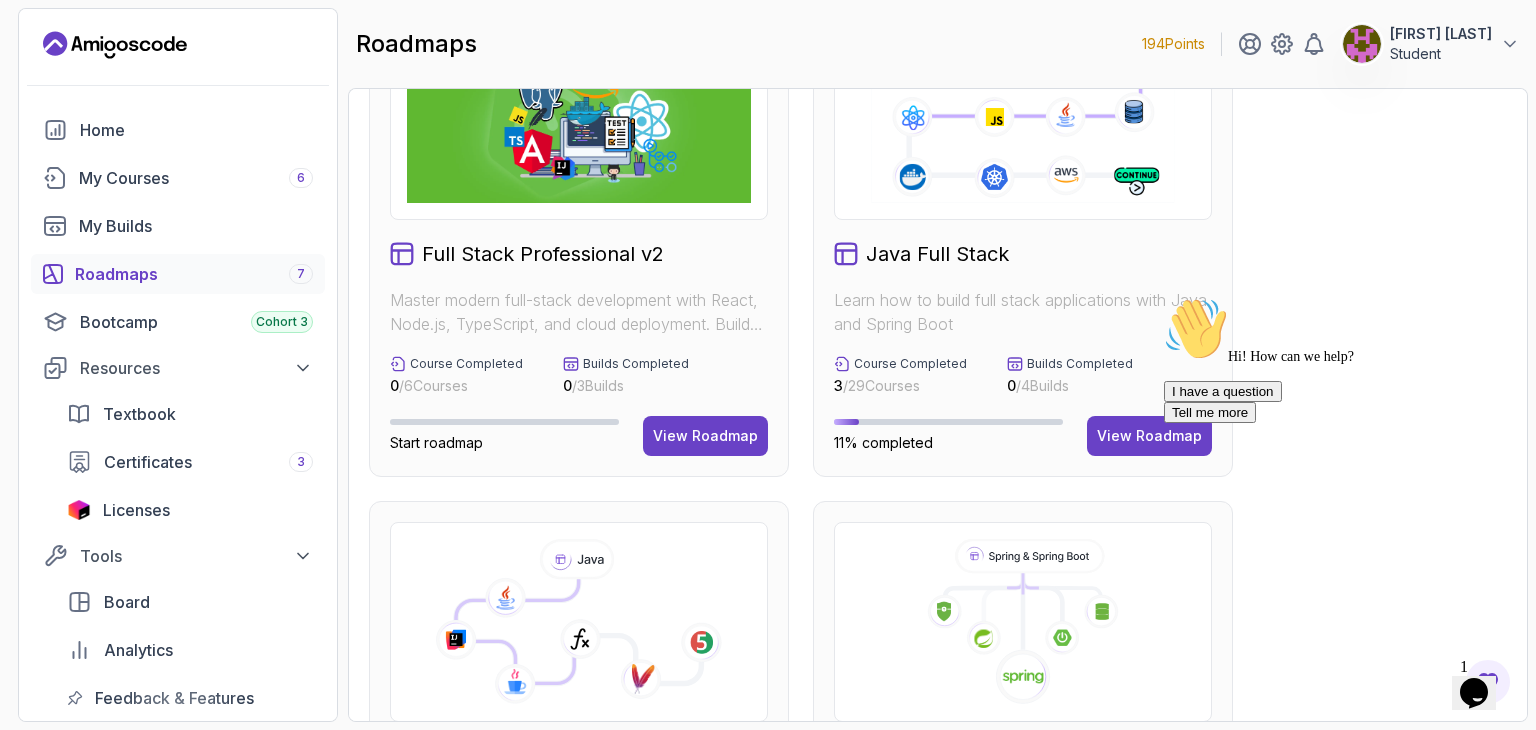 click on "Roadmaps 7" at bounding box center [194, 274] 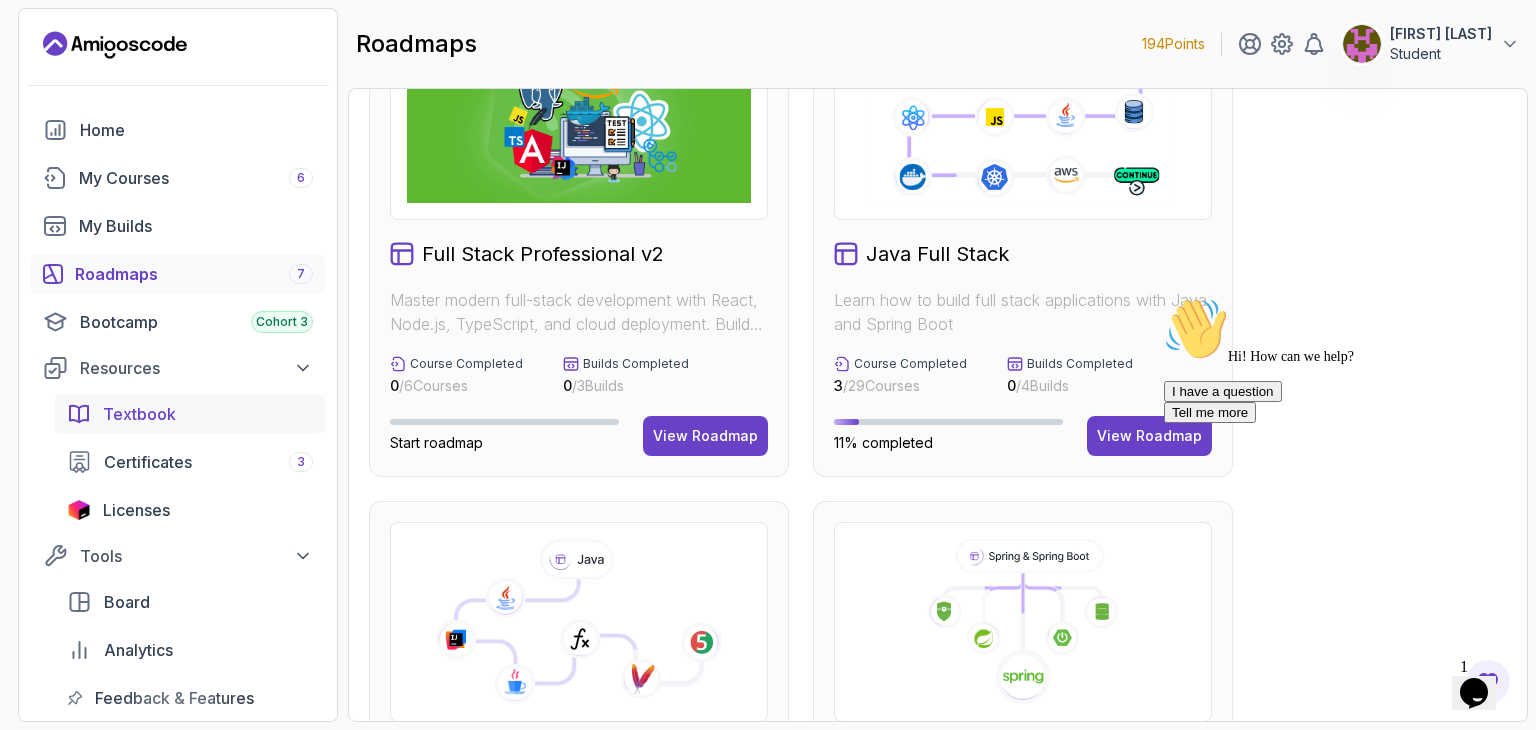 scroll, scrollTop: 20, scrollLeft: 0, axis: vertical 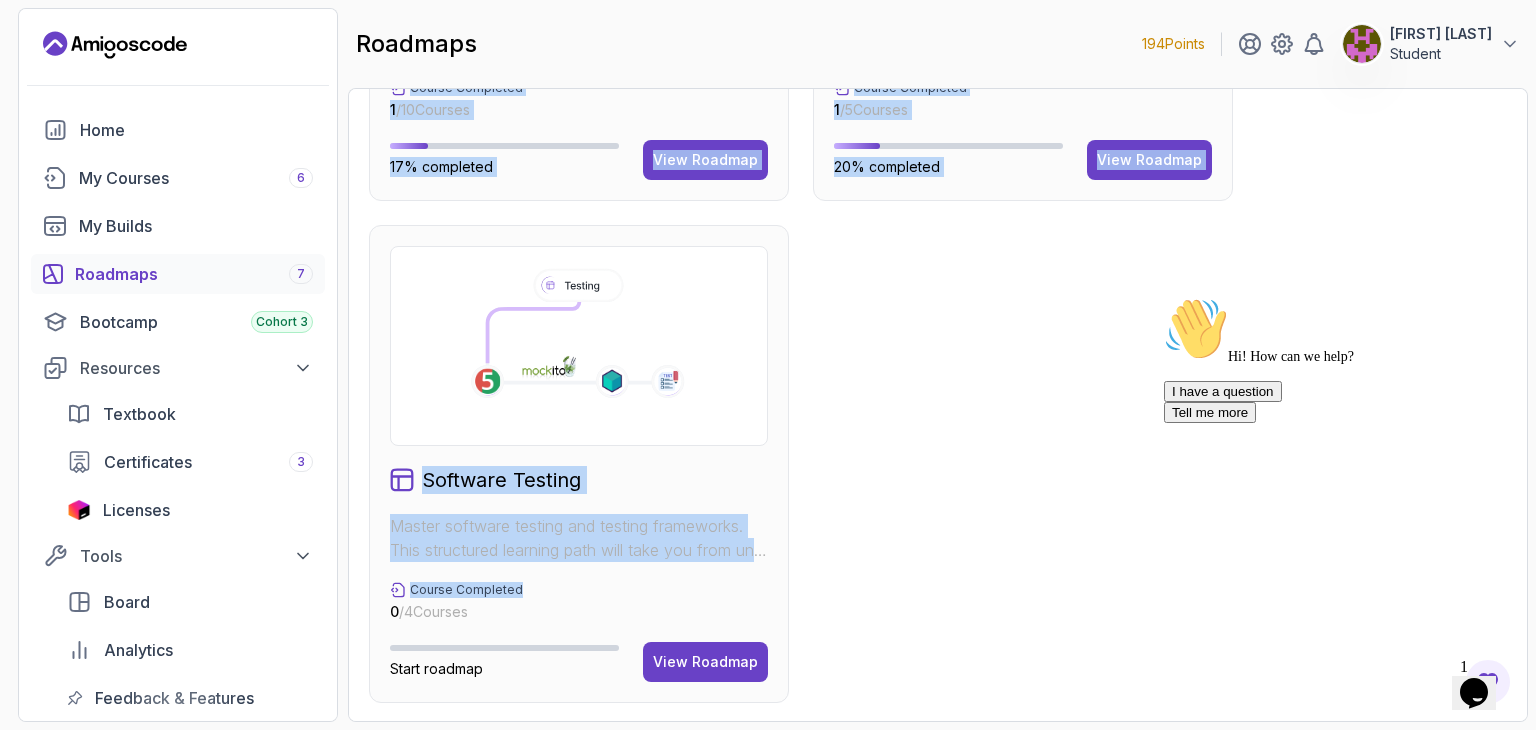 drag, startPoint x: 374, startPoint y: 93, endPoint x: 855, endPoint y: 585, distance: 688.05884 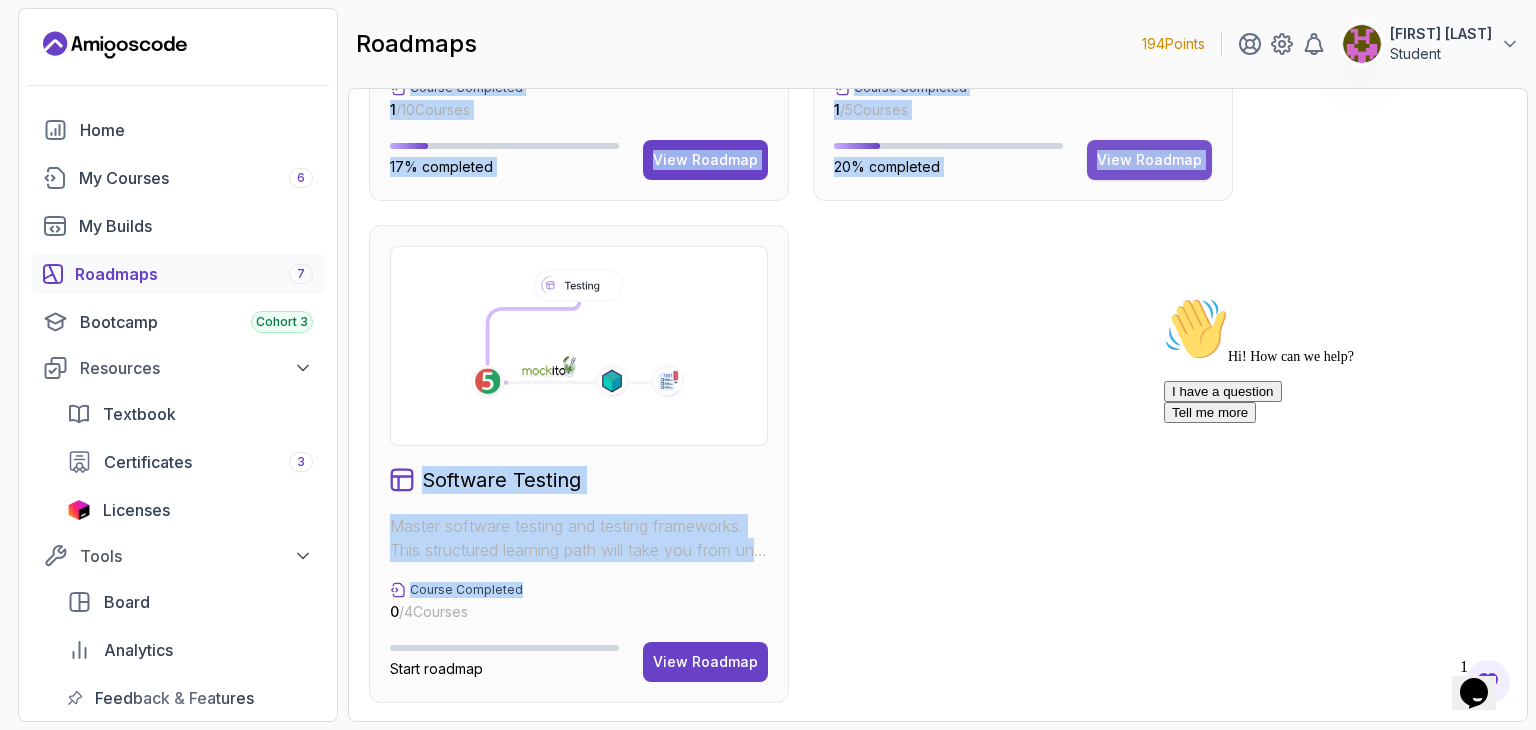 copy on "Full Stack Professional v2 Master modern full-stack development with React, Node.js, TypeScript, and cloud deployment. Build scalable applications from frontend to backend with industry best practices. Course Completed 0 / 6  Courses Builds Completed 0 / 3  Builds Start roadmap View Roadmap Java Full Stack Learn how to build full stack applications with Java and Spring Boot Course Completed 3 / 29  Courses Builds Completed 0 / 4  Builds 11% completed View Roadmap Core Java (Java Master Class) Learn how to build full stack applications with Java and Spring Boot Course Completed 1 / 18  Courses 7% completed View Roadmap Spring and Spring Boot Learn how to build full stack applications with Java and Spring Boot Course Completed 0 / 10  Courses Start roadmap View Roadmap Frontend Developer Master modern frontend development from basics to advanced React applications. This structured learning path will take you from HTML fundamentals to building complex React applications. Course Completed 1 / 10  Courses 17% c..." 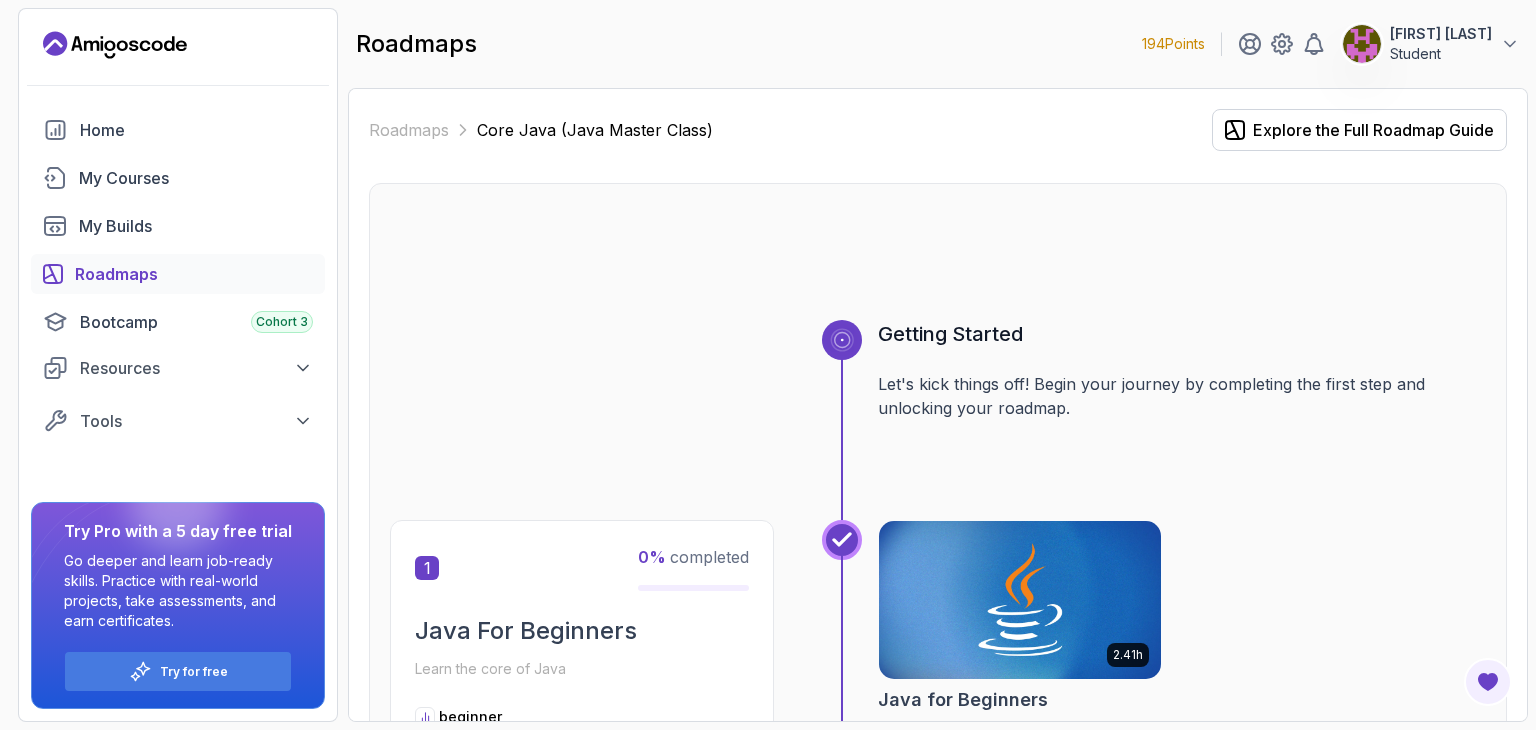scroll, scrollTop: 0, scrollLeft: 0, axis: both 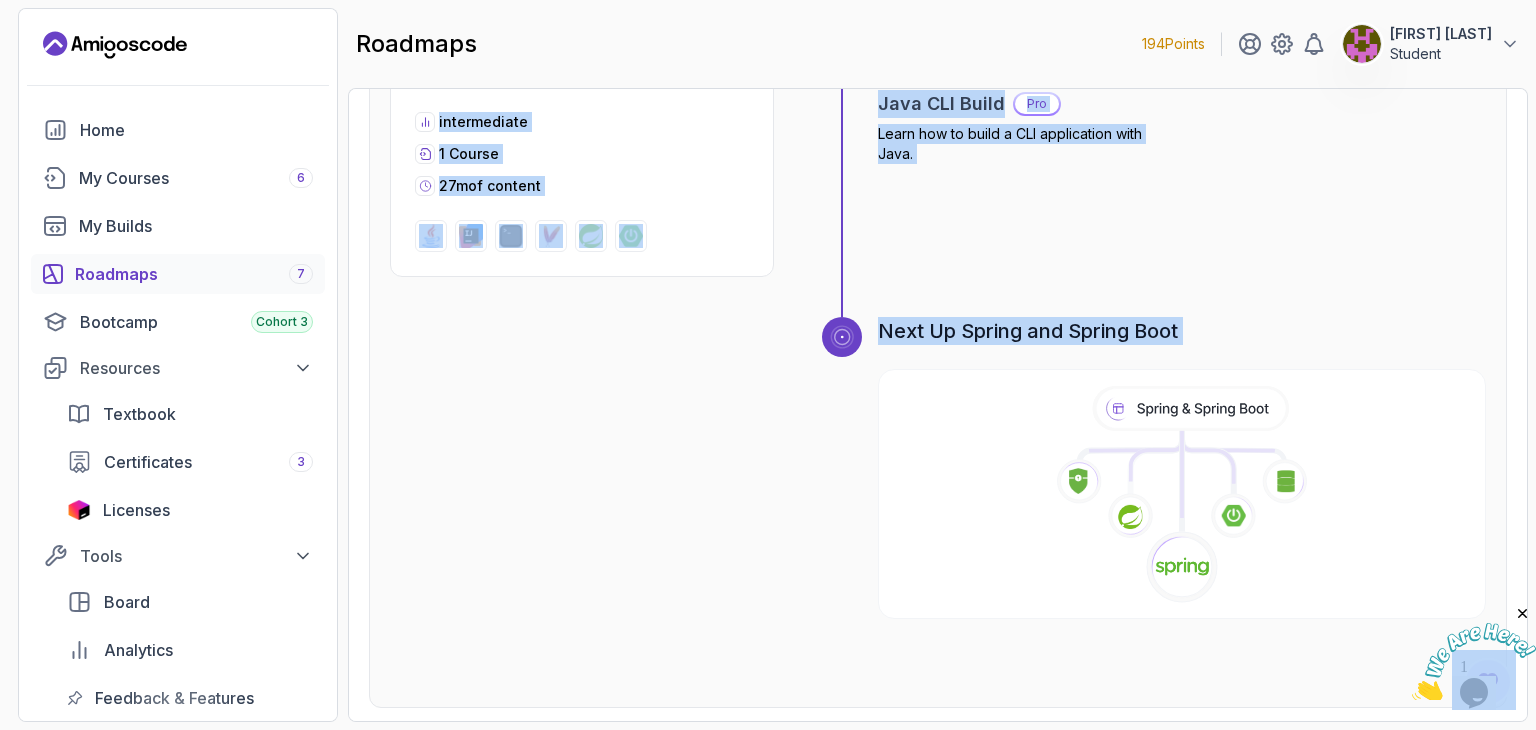 drag, startPoint x: 845, startPoint y: 286, endPoint x: 944, endPoint y: 631, distance: 358.9234 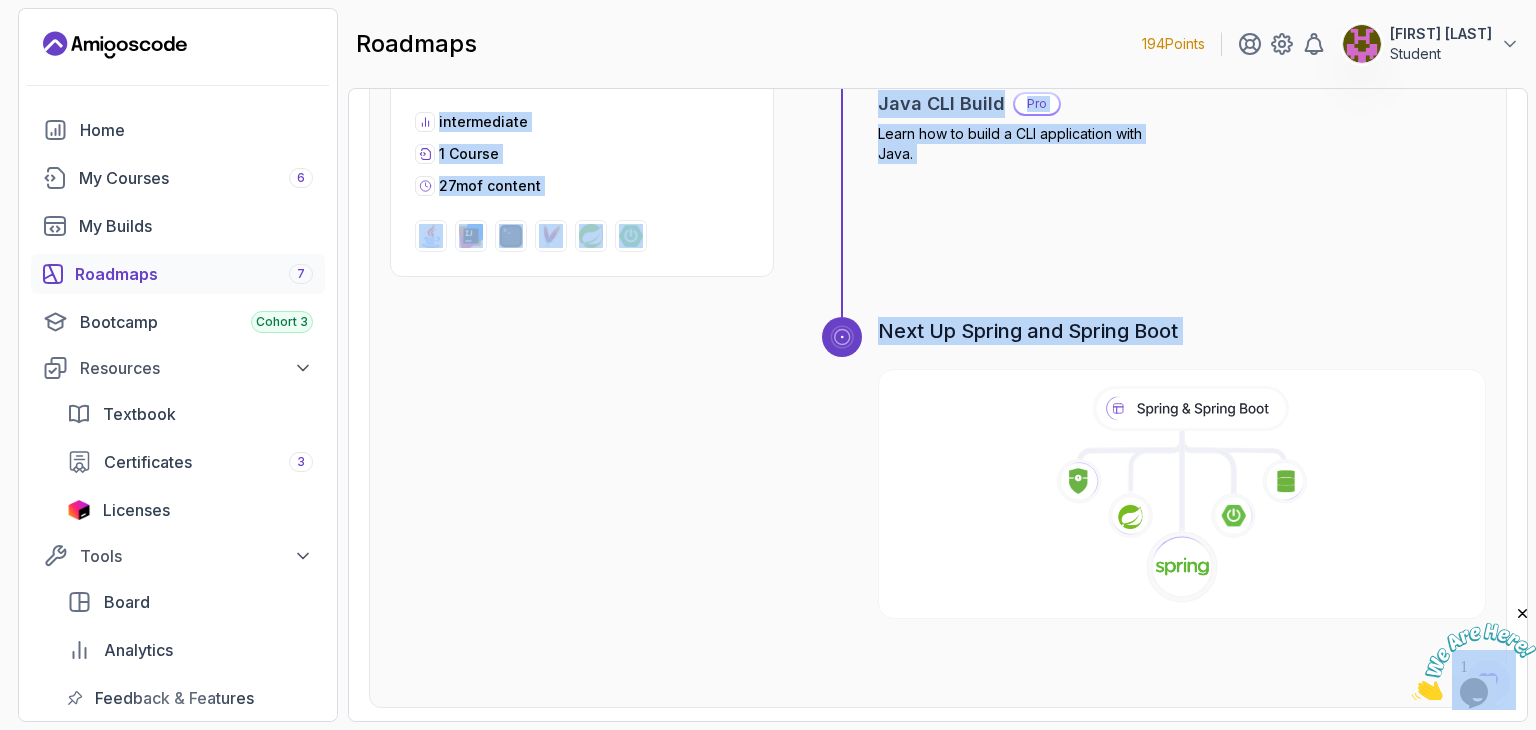 copy on "Getting Started Let's kick things off! Begin your journey by completing the first step and unlocking your roadmap. 1 Completed Java For Beginners Learn the core of Java beginner 1   Course   2.4 hours  of content 2.41h Java for Beginners Completed 2 0 % completed IntelliJ IDEA Master IntelliJ IDEA beginner 1   Course   5.6 hours  of content 5.57h IntelliJ IDEA Developer Guide Pro Maximize IDE efficiency with IntelliJ IDEA and boost your productivity. 3 0 % completed Java For Developers Deepen your understanding of Java with advanced concepts and techniques tailored for developers. intermediate 1   Course   9.2 hours  of content 9.18h Java for Developers Pro Learn advanced Java concepts to build scalable and maintainable applications. 4 0 % completed Java CLI Project Learn how to build a CLI application with Java intermediate 1   Course   27m  of content 28m Java CLI Build Pro Learn how to build a CLI application with Java. 5 0 % completed Object Oriented Programming Learn the core of Object Oriented Progra..." 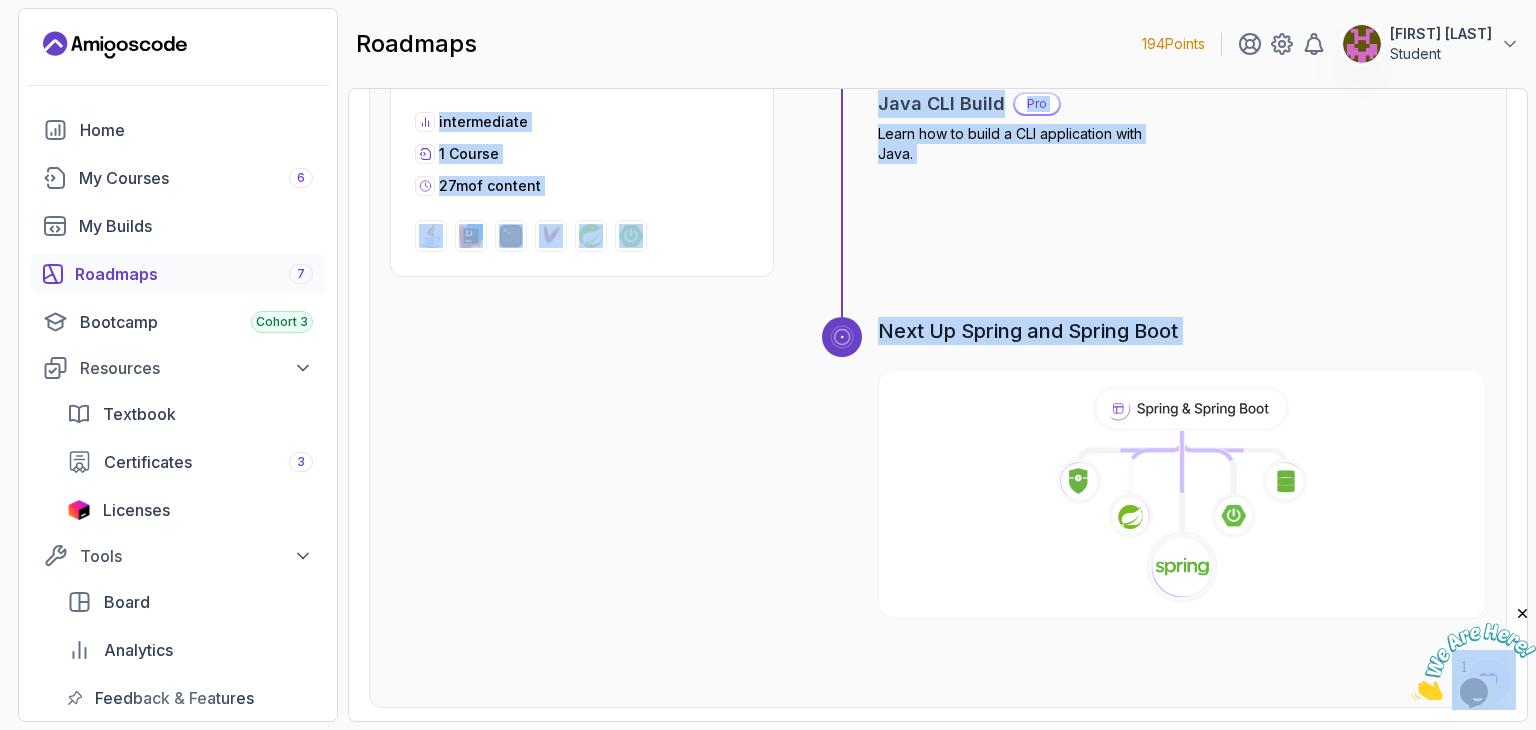 copy on "Getting Started Let's kick things off! Begin your journey by completing the first step and unlocking your roadmap. 1 Completed Java For Beginners Learn the core of Java beginner 1   Course   2.4 hours  of content 2.41h Java for Beginners Completed 2 0 % completed IntelliJ IDEA Master IntelliJ IDEA beginner 1   Course   5.6 hours  of content 5.57h IntelliJ IDEA Developer Guide Pro Maximize IDE efficiency with IntelliJ IDEA and boost your productivity. 3 0 % completed Java For Developers Deepen your understanding of Java with advanced concepts and techniques tailored for developers. intermediate 1   Course   9.2 hours  of content 9.18h Java for Developers Pro Learn advanced Java concepts to build scalable and maintainable applications. 4 0 % completed Java CLI Project Learn how to build a CLI application with Java intermediate 1   Course   27m  of content 28m Java CLI Build Pro Learn how to build a CLI application with Java. 5 0 % completed Object Oriented Programming Learn the core of Object Oriented Progra..." 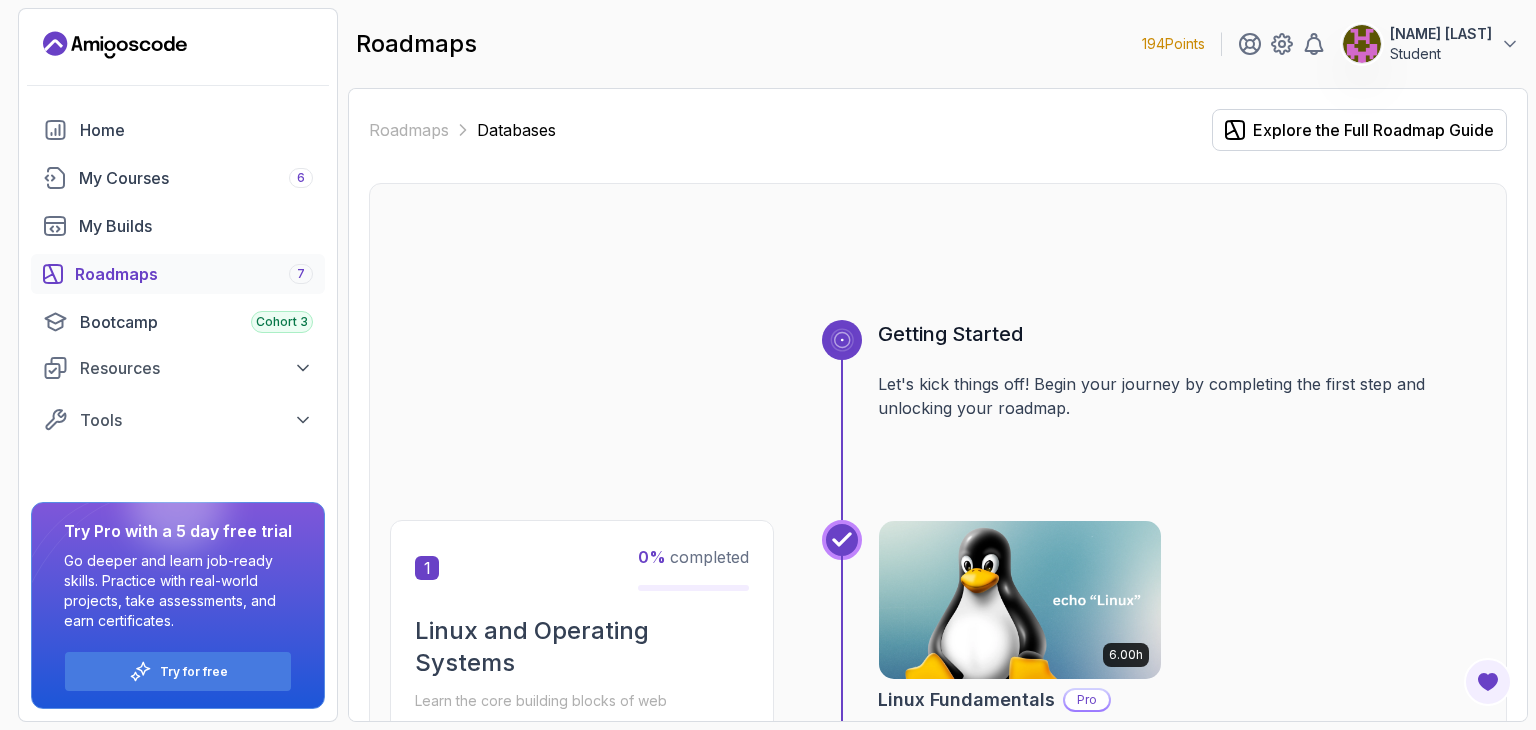 scroll, scrollTop: 0, scrollLeft: 0, axis: both 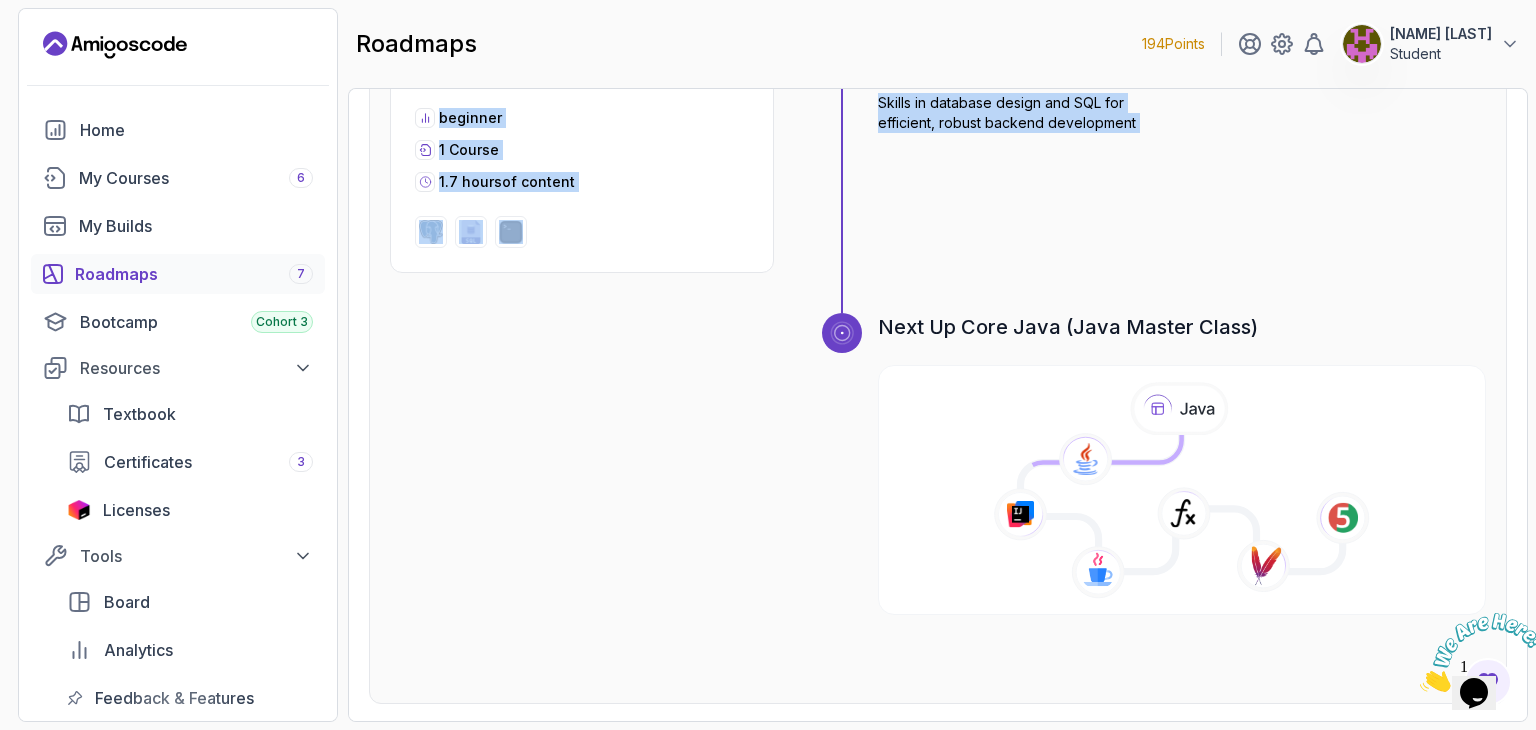 drag, startPoint x: 868, startPoint y: 240, endPoint x: 692, endPoint y: 776, distance: 564.156 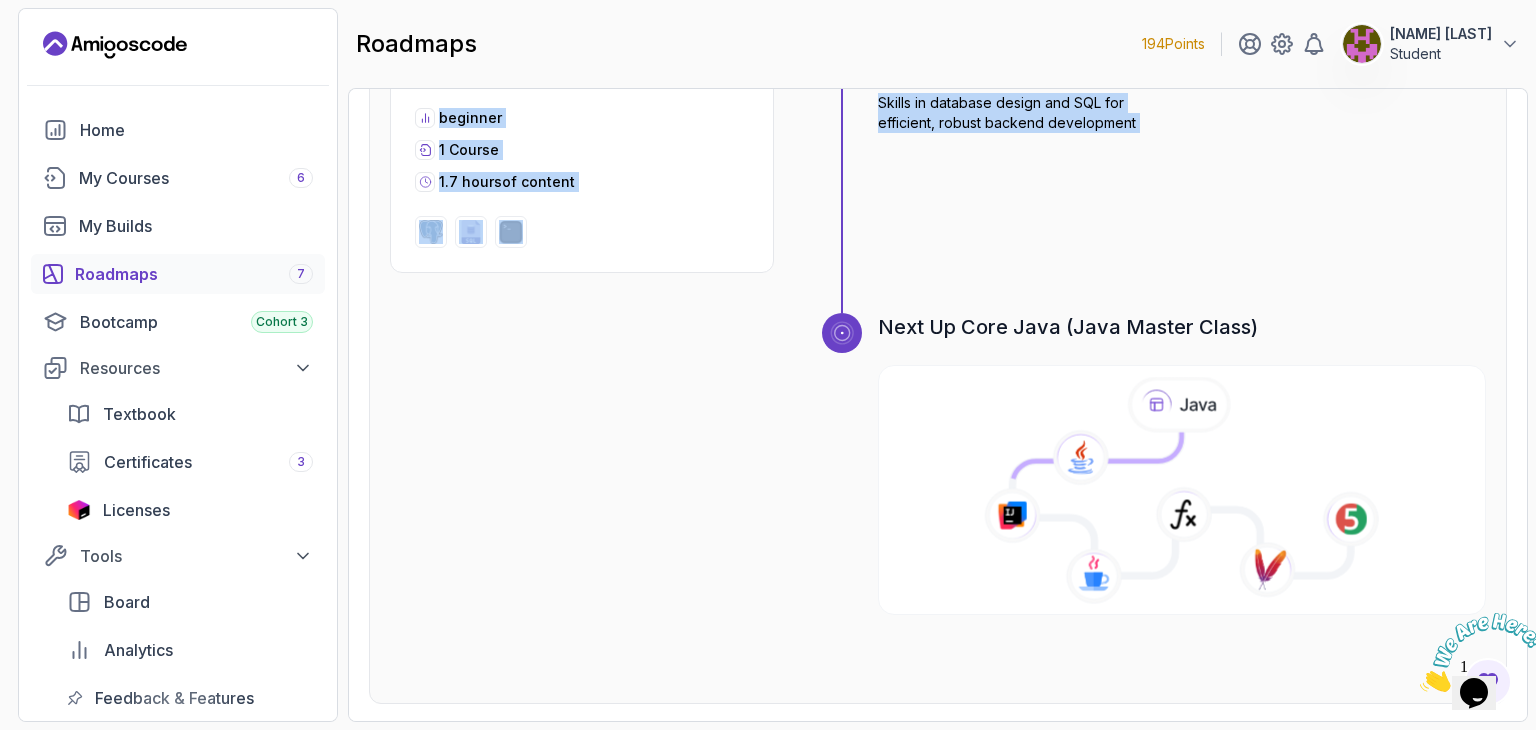copy on "Getting Started Let's kick things off! Begin your journey by completing the first step and unlocking your roadmap. 1 0 % completed Linux and Operating Systems Learn the core building blocks of web development beginner 1   Course   6 hours  of content 6.00h Linux Fundamentals Pro Learn the fundamentals of Linux and how to use the command line 2 Completed Up and Running with SQL and Databases Learn the core building blocks of web development beginner 1   Course   1.9 hours  of content 1.91h Up and Running with SQL and Databases Completed 3 0 % completed SQL and Database Fundamentals Dive beyond the basics of SQL including best practices, basics of data modeling and joins beginner 1   Course   3.4 hours  of content 3.39h SQL and Databases Fundamentals Pro Master SQL and database fundamentals to enhance your data querying and management skills. 4 0 % completed Advanced Databases Master Databases and SQL including advanced topics like transactions, indexes, and more beginner 1   Course   8.3 hours  of content 8..." 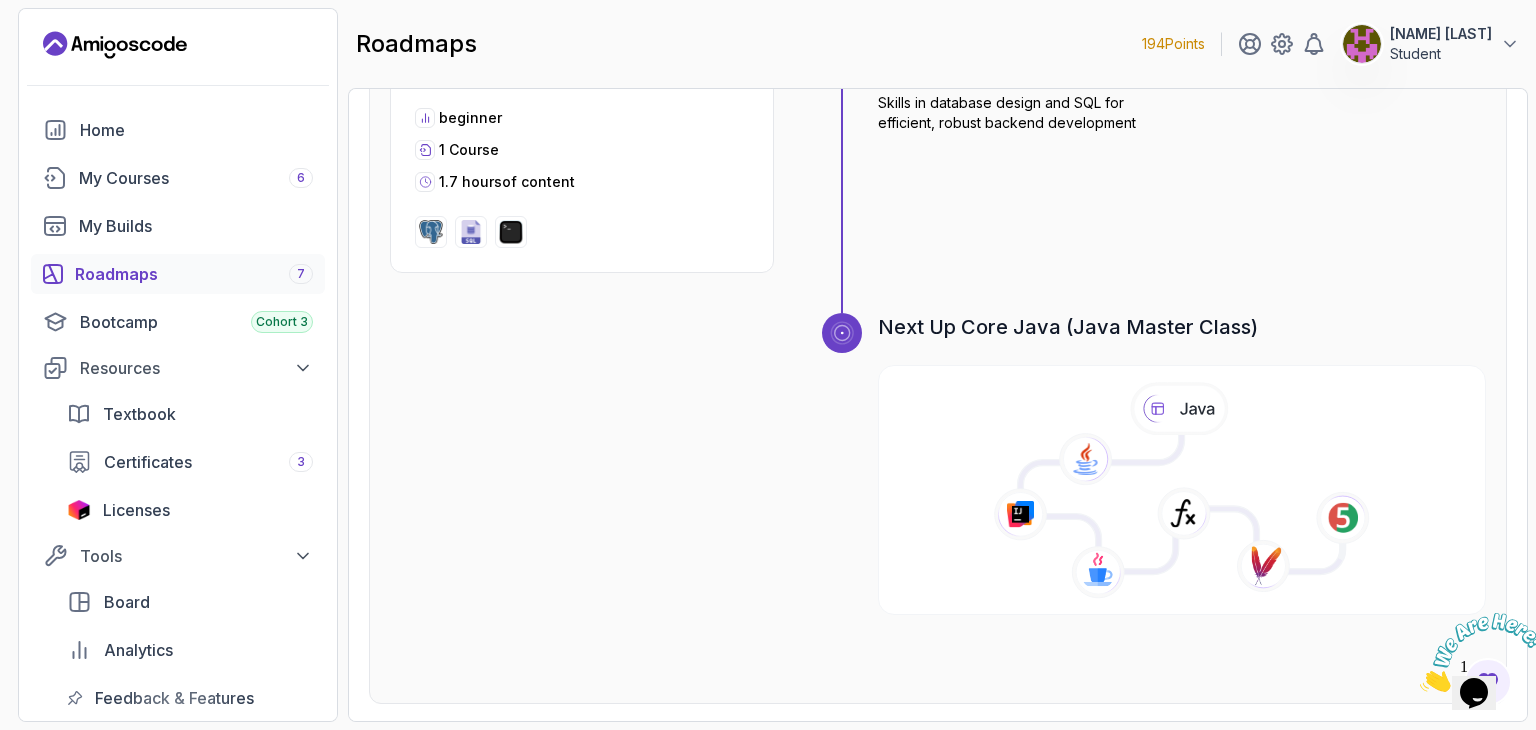 drag, startPoint x: 1102, startPoint y: 329, endPoint x: 1111, endPoint y: 347, distance: 20.12461 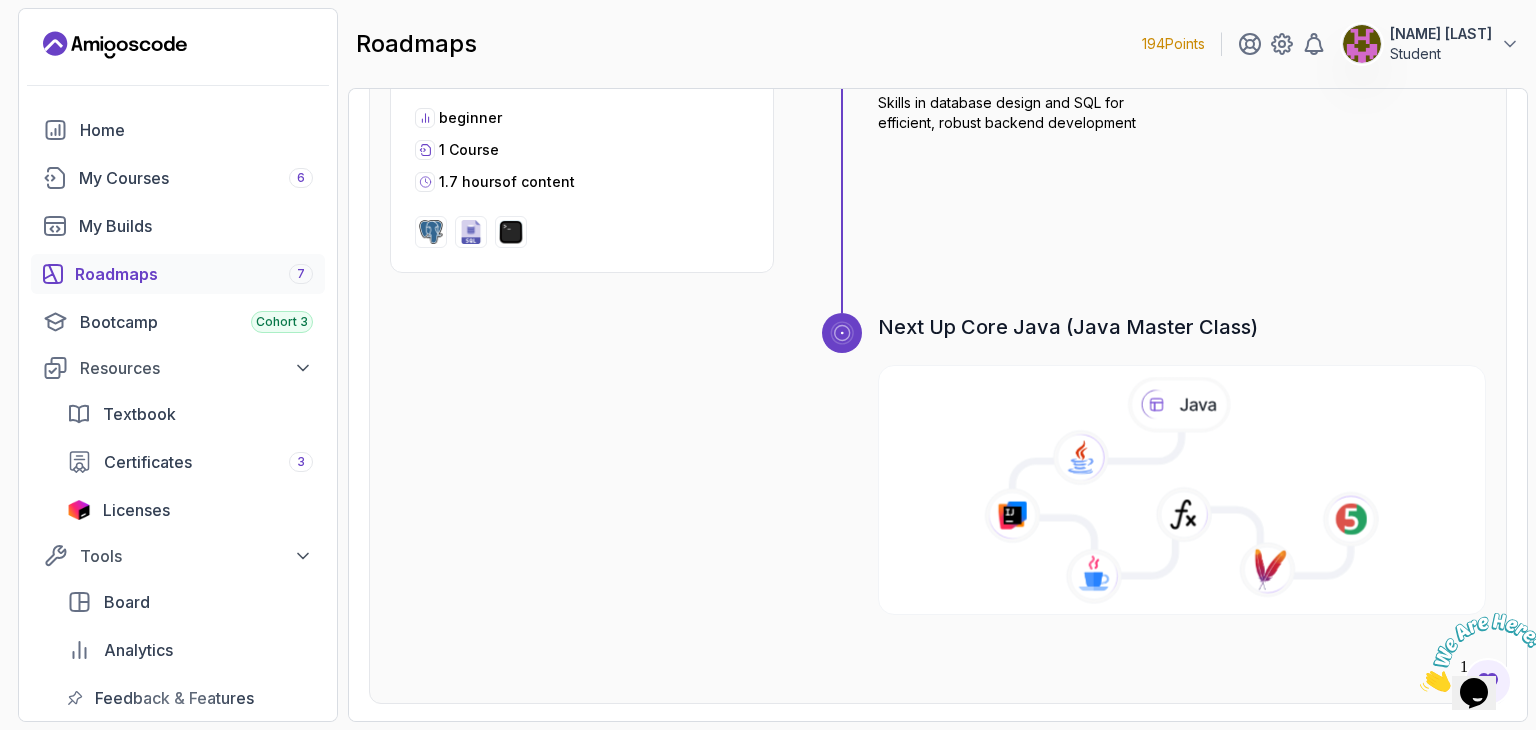click 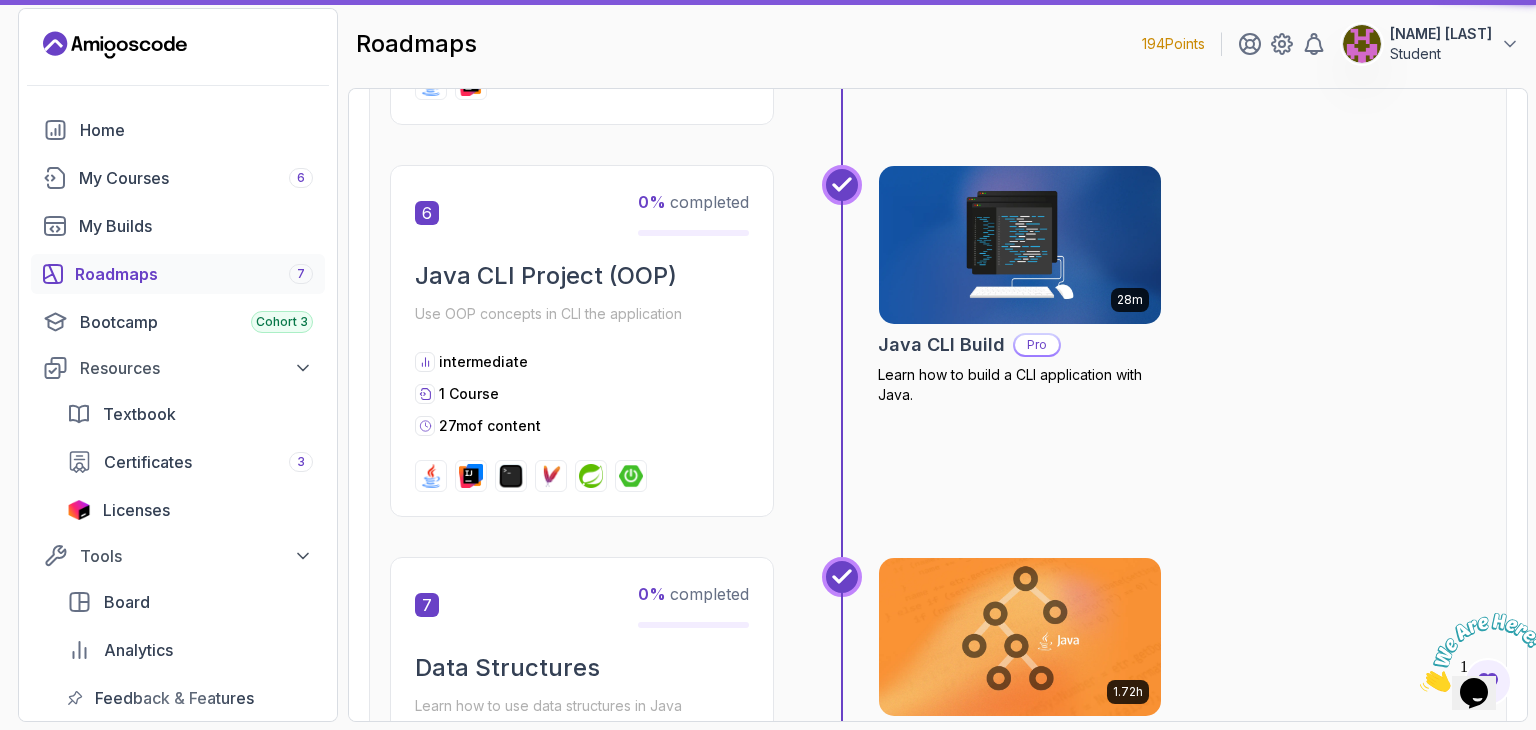 scroll, scrollTop: 20, scrollLeft: 0, axis: vertical 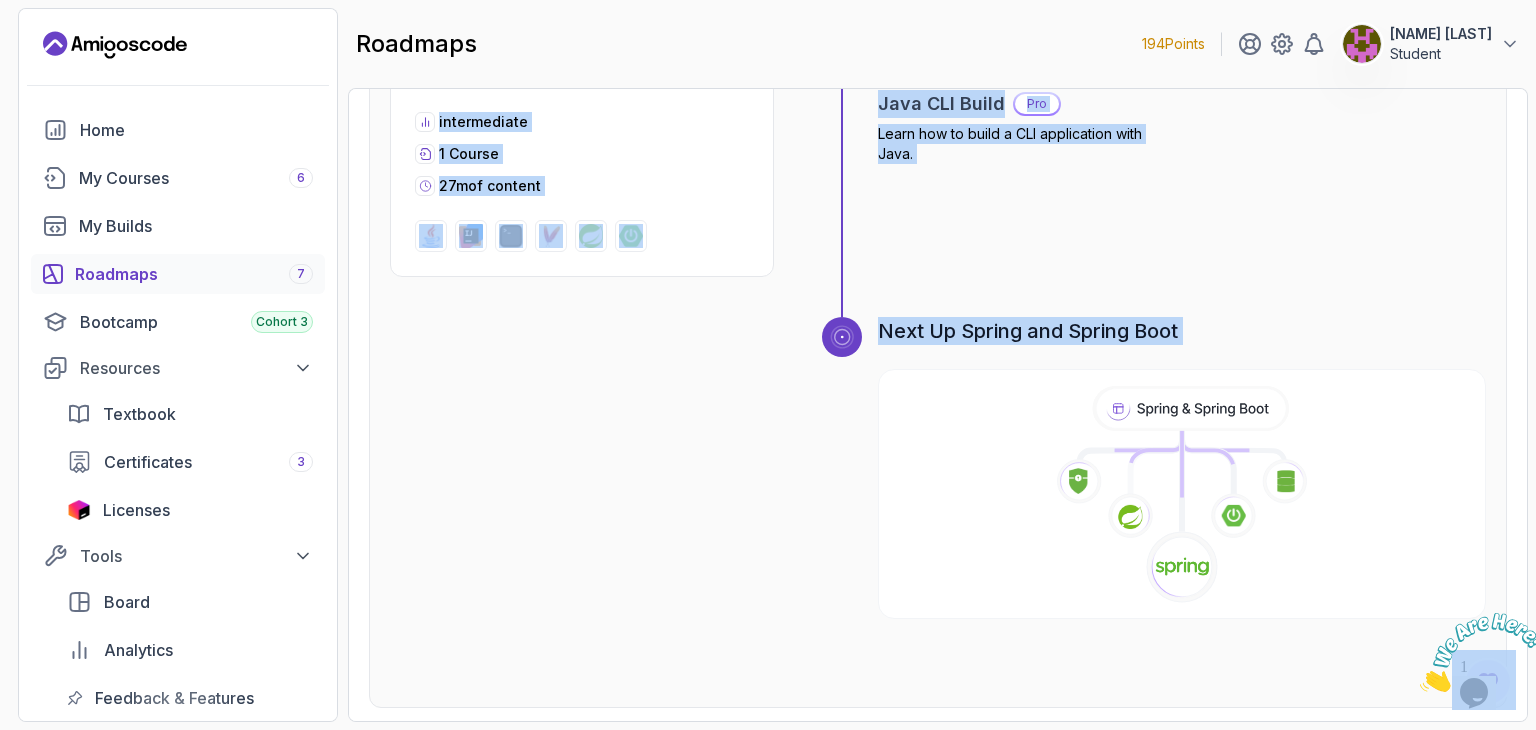 drag, startPoint x: 844, startPoint y: 206, endPoint x: 1149, endPoint y: 335, distance: 331.15857 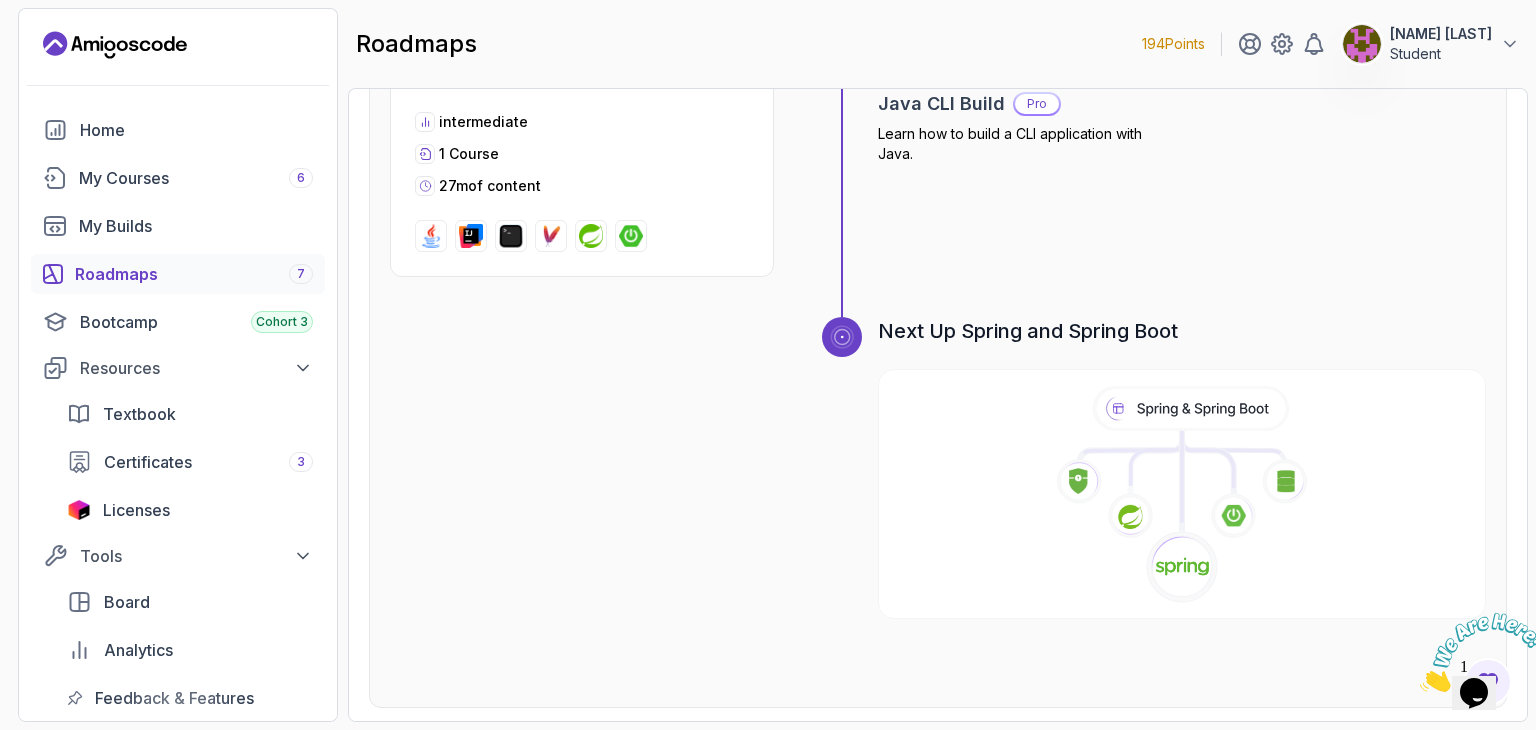 click on "Next Up Spring and Spring Boot" at bounding box center (1182, 331) 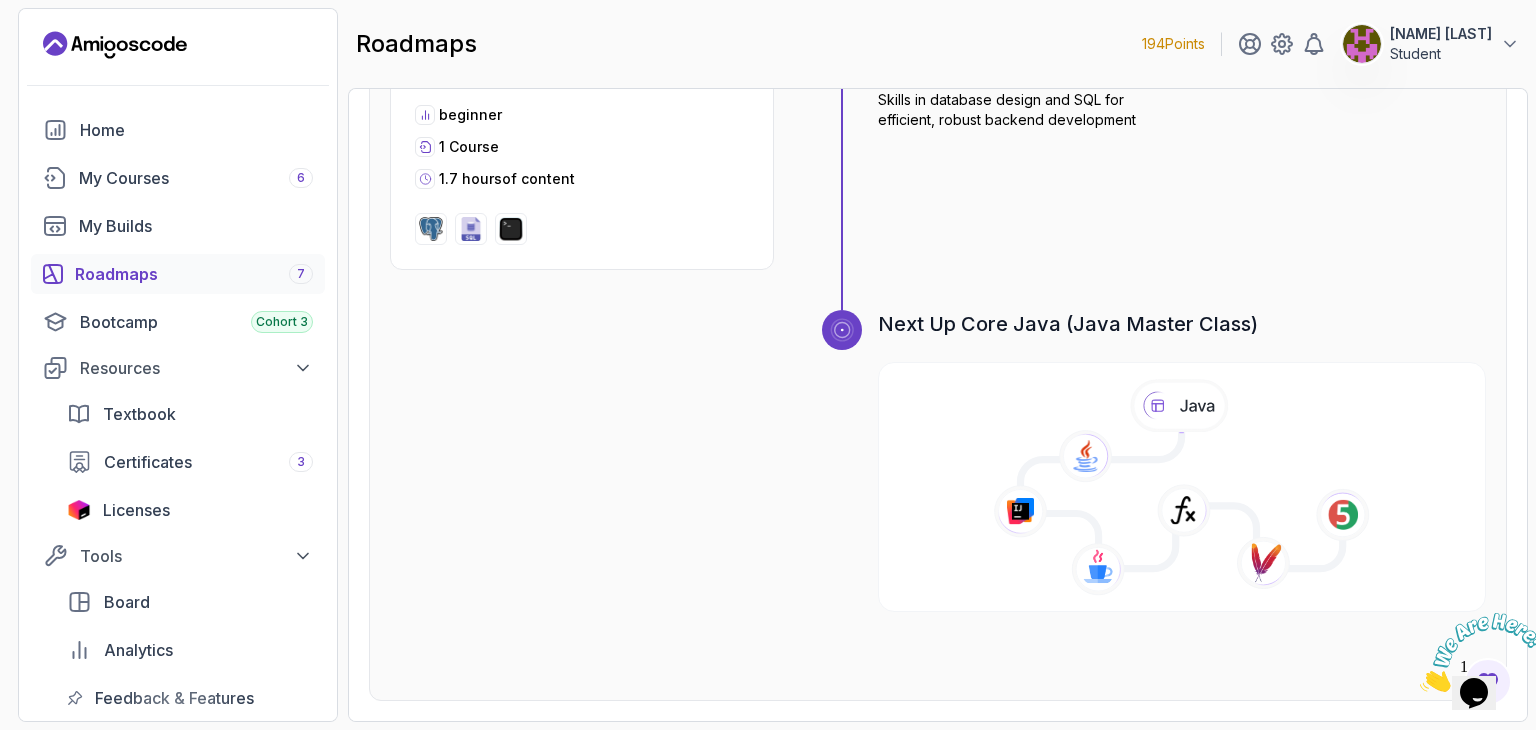 scroll, scrollTop: 2403, scrollLeft: 0, axis: vertical 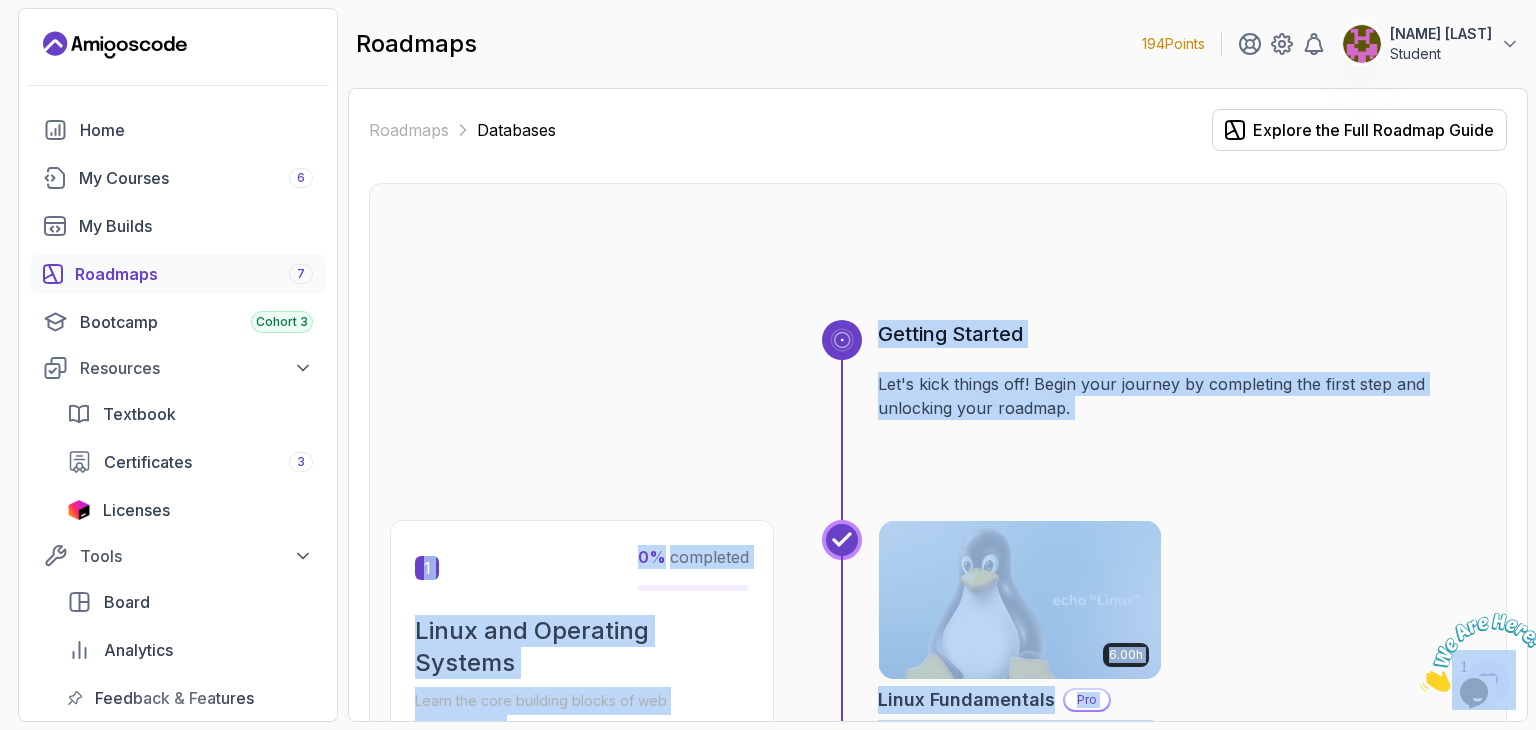 drag, startPoint x: 1229, startPoint y: 310, endPoint x: 869, endPoint y: 345, distance: 361.6974 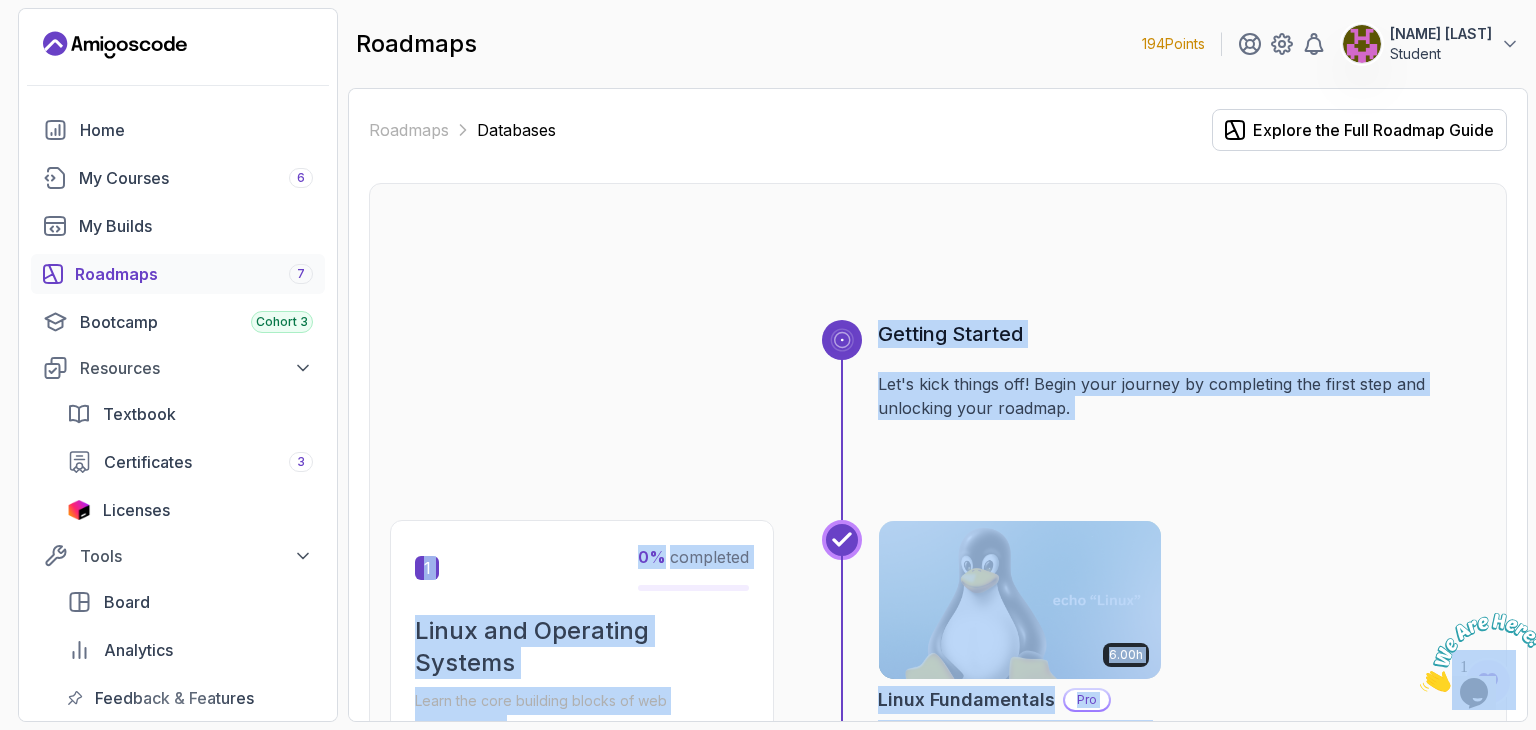 click on "Getting Started Let's kick things off! Begin your journey by completing the first step and unlocking your roadmap. 1 0 % completed Linux and Operating Systems Learn the core building blocks of web development beginner 1   Course   6 hours  of content 6.00h Linux Fundamentals Pro Learn the fundamentals of Linux and how to use the command line 2 Completed Up and Running with SQL and Databases Learn the core building blocks of web development beginner 1   Course   1.9 hours  of content 1.91h Up and Running with SQL and Databases Completed 3 0 % completed SQL and Database Fundamentals Dive beyond the basics of SQL including best practices, basics of data modeling and joins beginner 1   Course   3.4 hours  of content 3.39h SQL and Databases Fundamentals Pro Master SQL and database fundamentals to enhance your data querying and management skills. 4 0 % completed Advanced Databases Master Databases and SQL including advanced topics like transactions, indexes, and more beginner 1   Course   8.3 hours  of content Pro" at bounding box center (938, 1645) 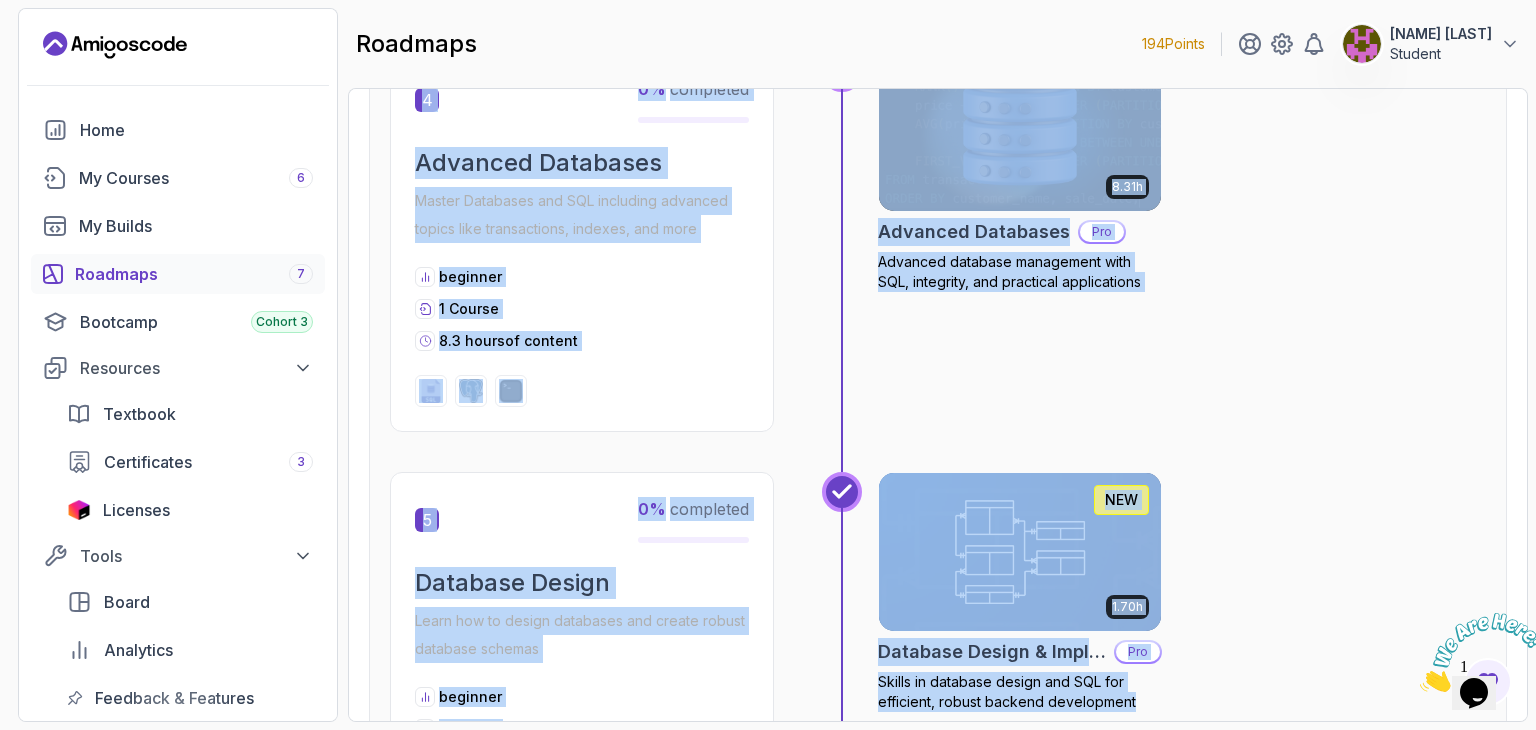 drag, startPoint x: 1422, startPoint y: 281, endPoint x: 1346, endPoint y: 776, distance: 500.80035 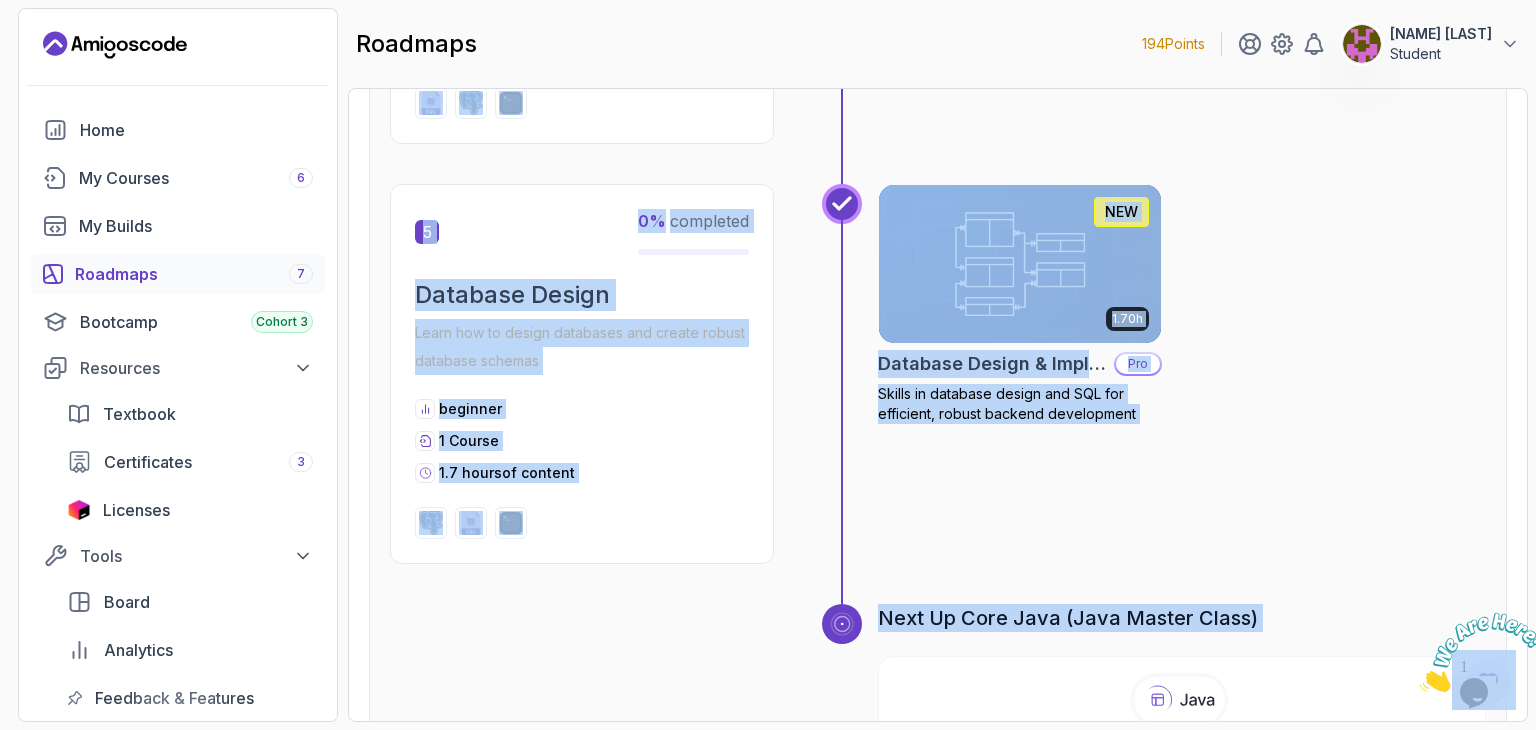 click on "1.70h NEW Database Design & Implementation Pro Skills in database design and SQL for efficient, robust backend development" at bounding box center [1182, 374] 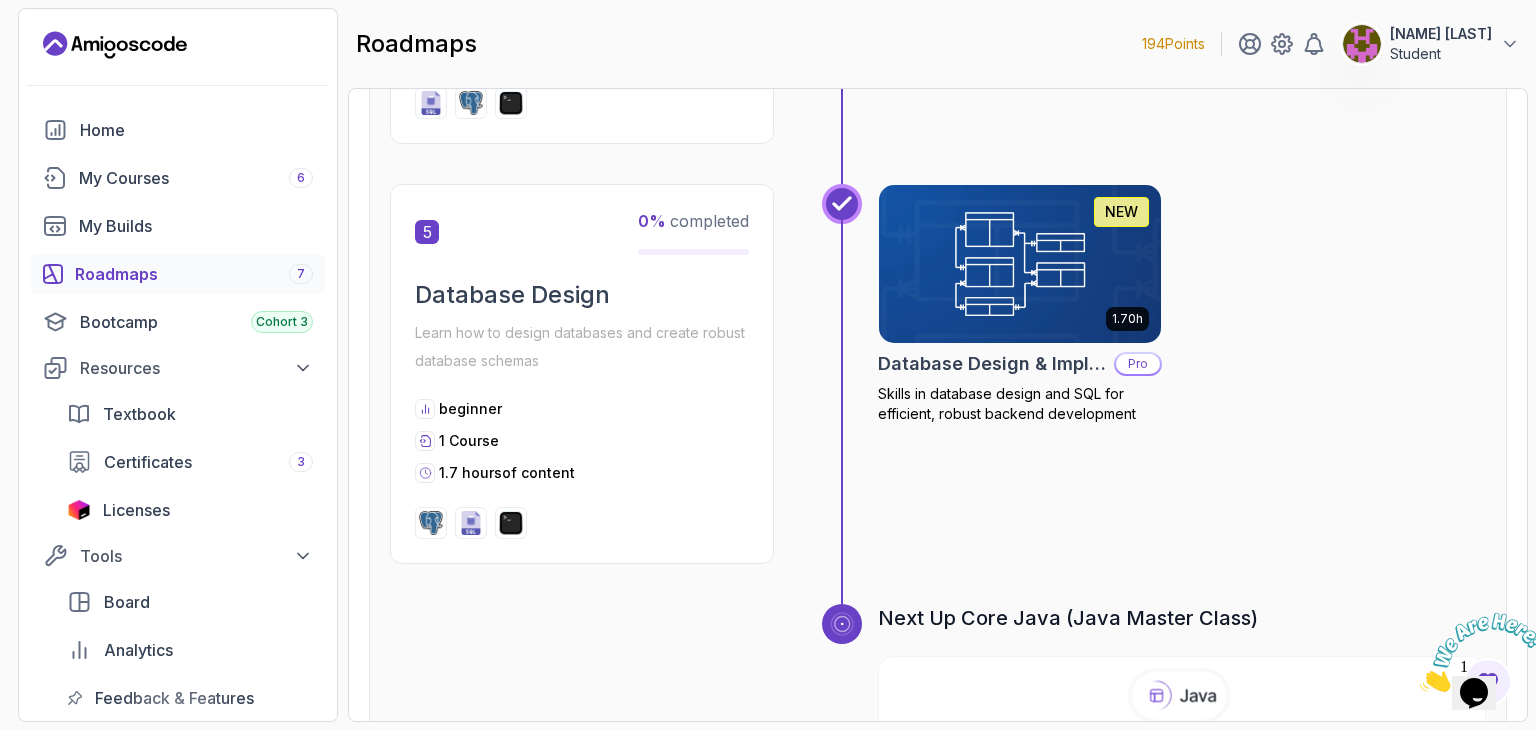 click 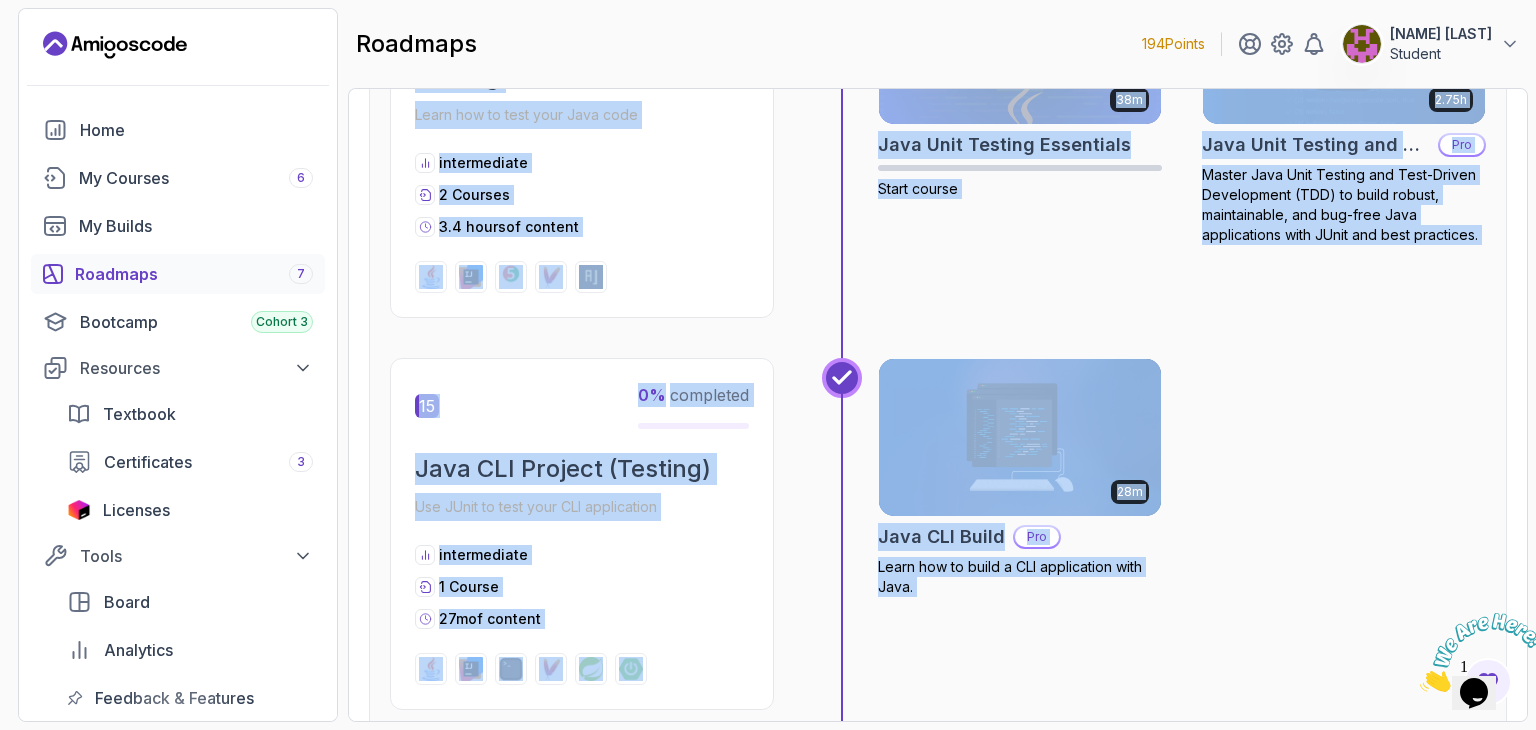 scroll, scrollTop: 6427, scrollLeft: 0, axis: vertical 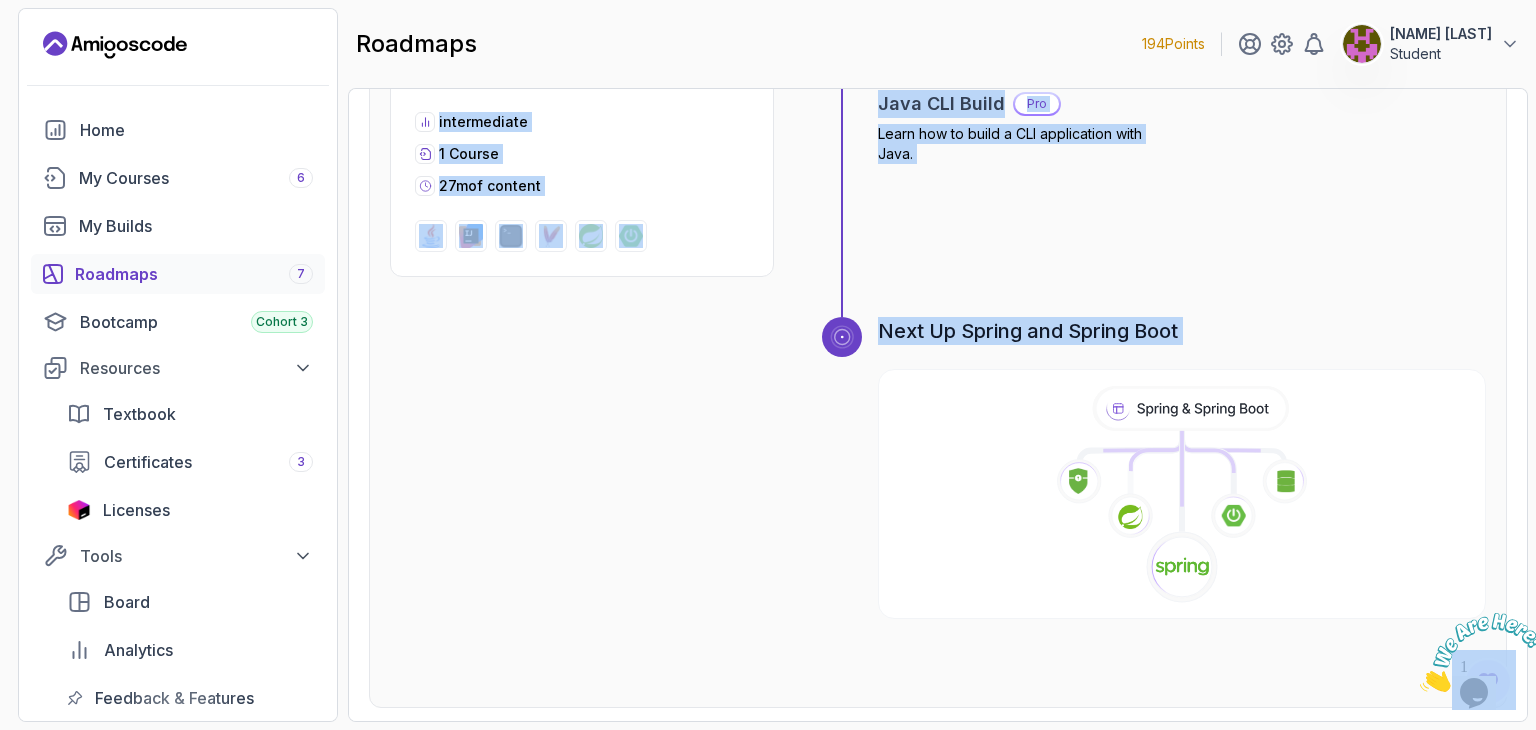 drag, startPoint x: 793, startPoint y: 219, endPoint x: 1157, endPoint y: 346, distance: 385.51913 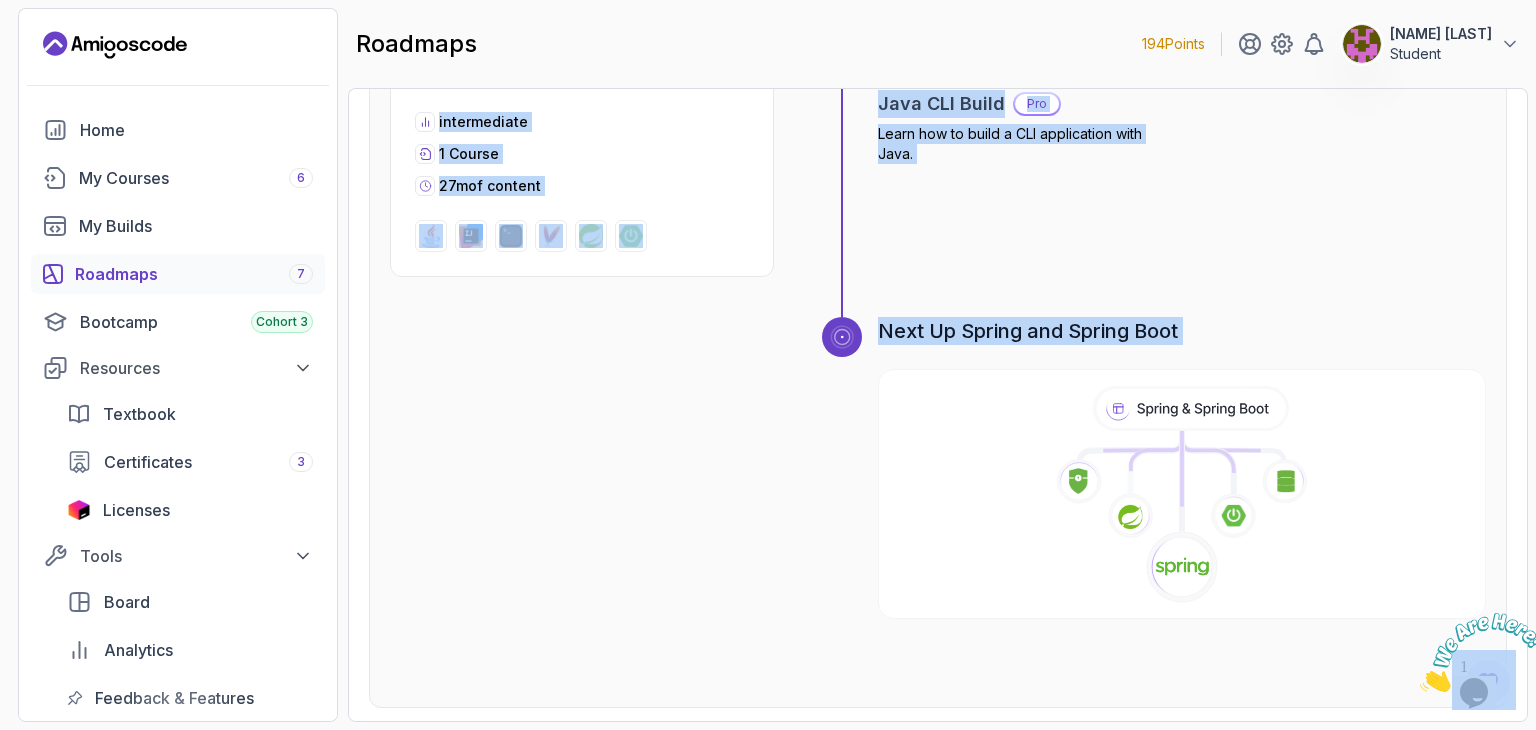 click on "Getting Started Let's kick things off! Begin your journey by completing the first step and unlocking your roadmap. 1 Completed Java For Beginners Learn the core of Java beginner 1   Course   2.4 hours  of content 2.41h Java for Beginners Completed 2 0 % completed IntelliJ IDEA Master IntelliJ IDEA beginner 1   Course   5.6 hours  of content 5.57h IntelliJ IDEA Developer Guide Pro Maximize IDE efficiency with IntelliJ IDEA and boost your productivity. 3 0 % completed Java For Developers Deepen your understanding of Java with advanced concepts and techniques tailored for developers. intermediate 1   Course   9.2 hours  of content 9.18h Java for Developers Pro Learn advanced Java concepts to build scalable and maintainable applications. 4 0 % completed Java CLI Project Learn how to build a CLI application with Java intermediate 1   Course   27m  of content 28m Java CLI Build Pro Learn how to build a CLI application with Java. 5 0 % completed Object Oriented Programming intermediate 1   Course   2.8 hours 2.82h 6" at bounding box center [938, -2768] 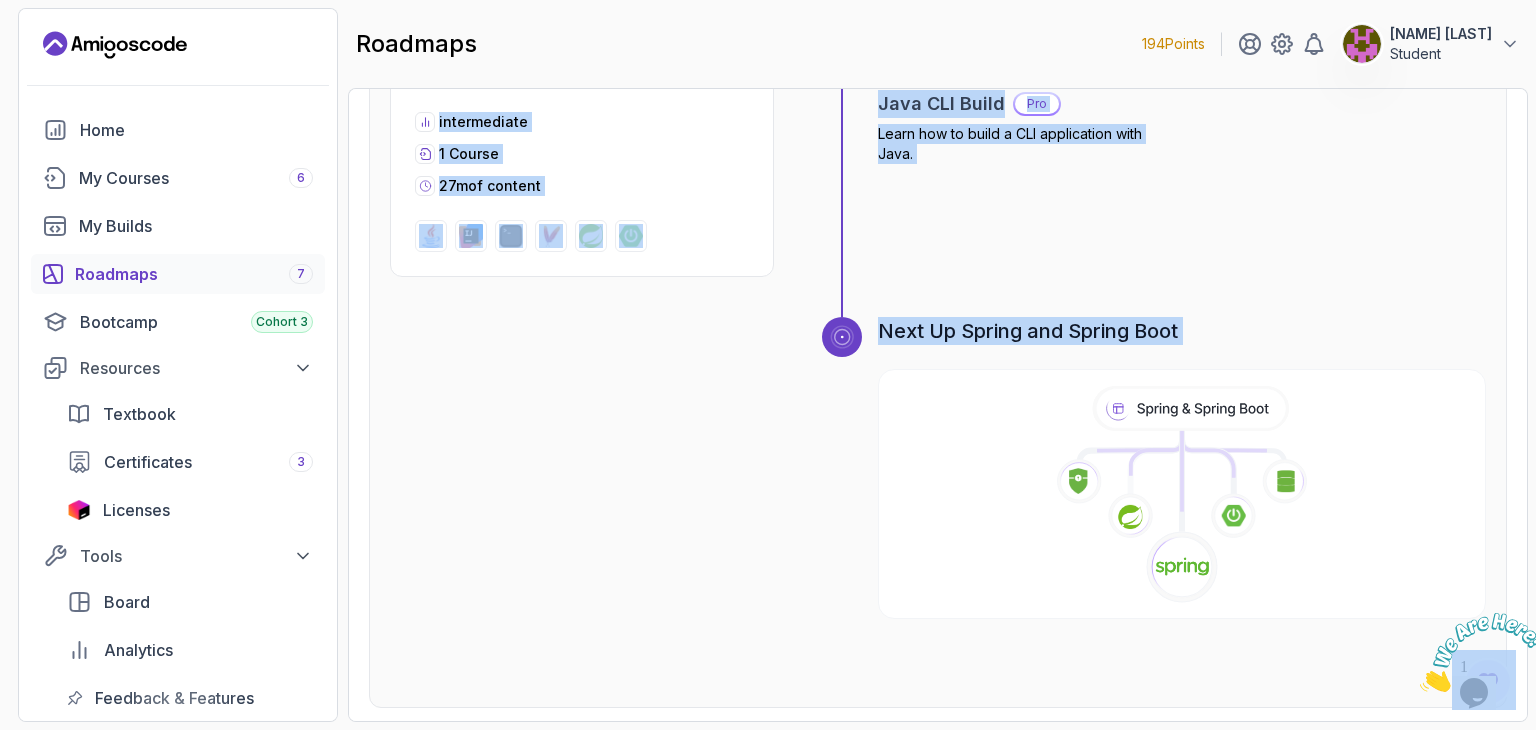 copy on "Getting Started Let's kick things off! Begin your journey by completing the first step and unlocking your roadmap. 1 Completed Java For Beginners Learn the core of Java beginner 1   Course   2.4 hours  of content 2.41h Java for Beginners Completed 2 0 % completed IntelliJ IDEA Master IntelliJ IDEA beginner 1   Course   5.6 hours  of content 5.57h IntelliJ IDEA Developer Guide Pro Maximize IDE efficiency with IntelliJ IDEA and boost your productivity. 3 0 % completed Java For Developers Deepen your understanding of Java with advanced concepts and techniques tailored for developers. intermediate 1   Course   9.2 hours  of content 9.18h Java for Developers Pro Learn advanced Java concepts to build scalable and maintainable applications. 4 0 % completed Java CLI Project Learn how to build a CLI application with Java intermediate 1   Course   27m  of content 28m Java CLI Build Pro Learn how to build a CLI application with Java. 5 0 % completed Object Oriented Programming Learn the core of Object Oriented Progra..." 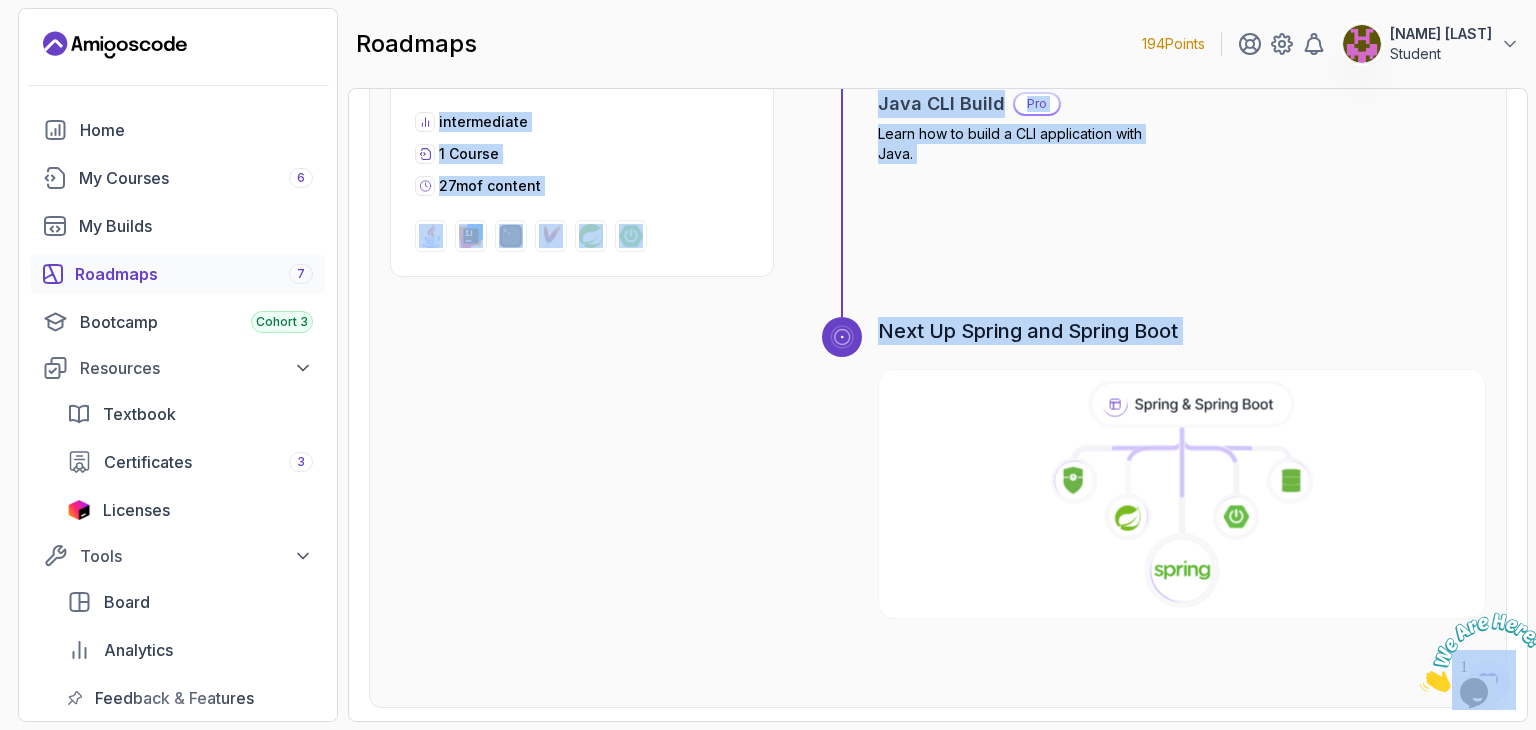click 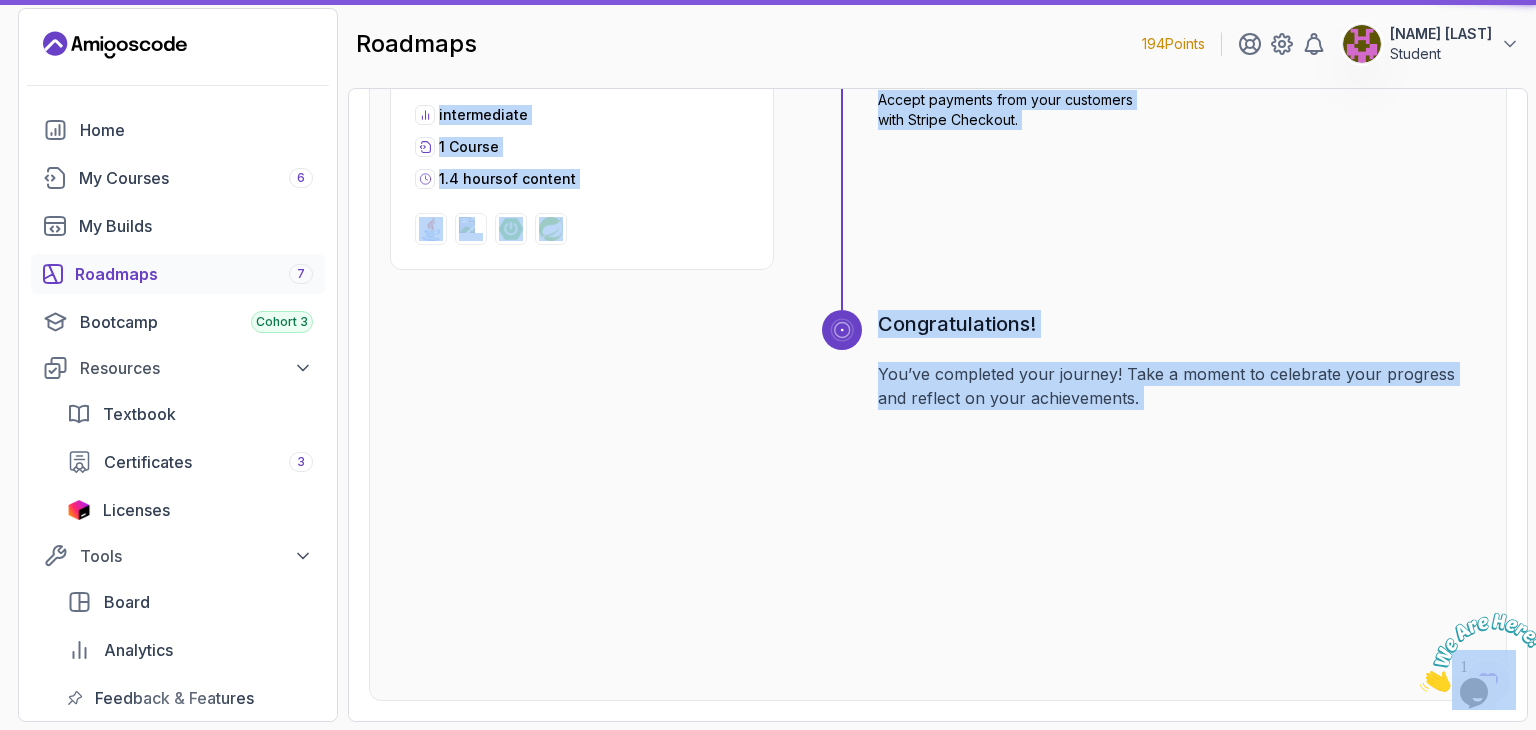 scroll, scrollTop: 20, scrollLeft: 0, axis: vertical 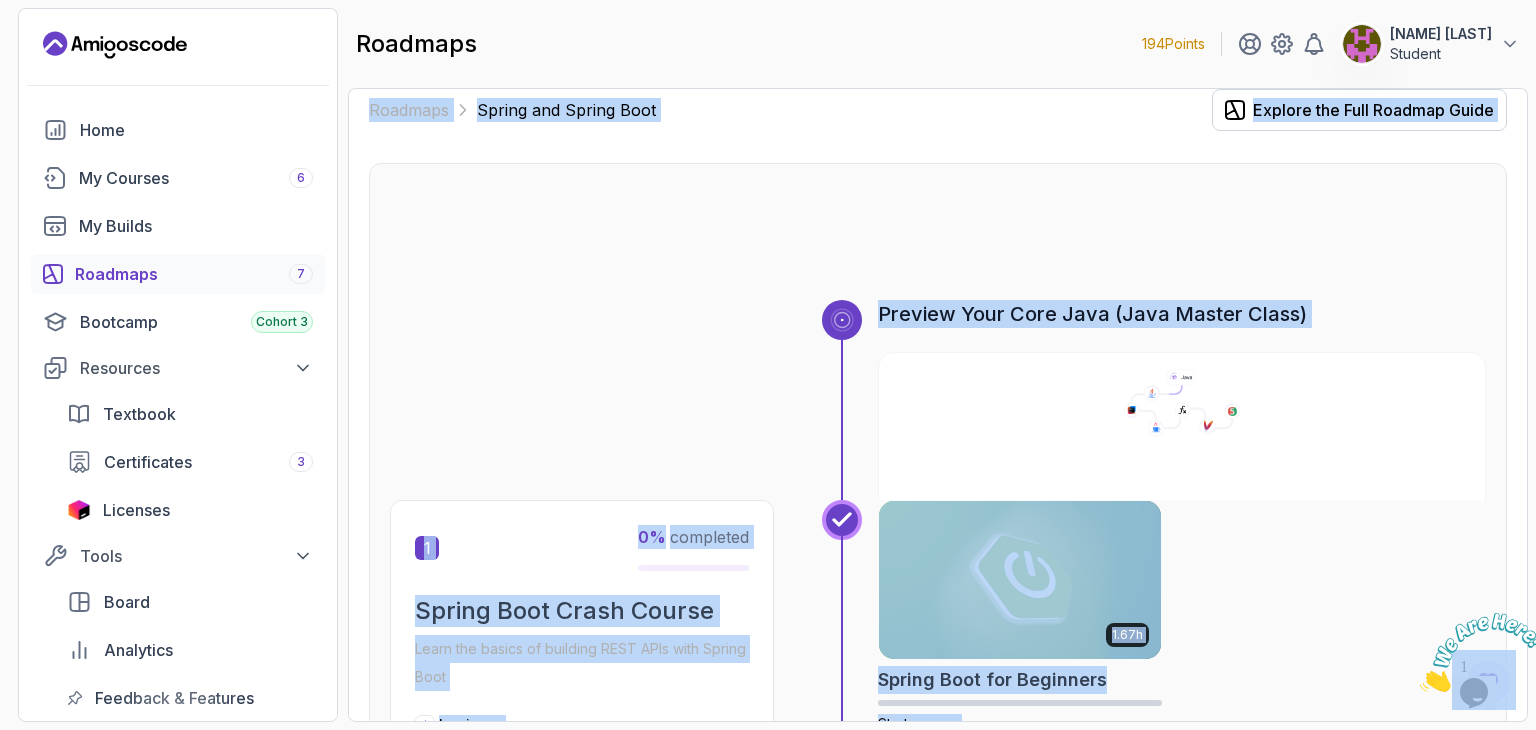click on "Preview Your Core Java (Java Master Class) 1 0 % completed Spring Boot Crash Course Learn the basics of building REST APIs with Spring Boot beginner 1   Course   1.7 hours  of content 1.67h Spring Boot for Beginners Start course 2 0 % completed Spring Framework Learn the core of Spring Framework: Inversion of Control and Dependency Injection intermediate 2   Courses   1.1 hours  of content 1.12h Spring Framework Pro Master the core concepts of Spring Framework. Learn about Inversion of Control, Dependency Injection, Beans, and the Application Context to build robust Java applications. 3 0 % completed Mastering APIs with Spring MVC Learn how to build APIs with Spring Boot and Spring MVC intermediate 1   Course   3.3 hours  of content 3.30h Building APIs with Spring Boot Pro Learn to build robust, scalable APIs with Spring Boot, mastering REST principles, JSON handling, and embedded server configuration. 4 0 % completed Advanced Spring Boot Topics Learn advanced topics in Spring Boot intermediate 1   Course   5" at bounding box center (938, 2217) 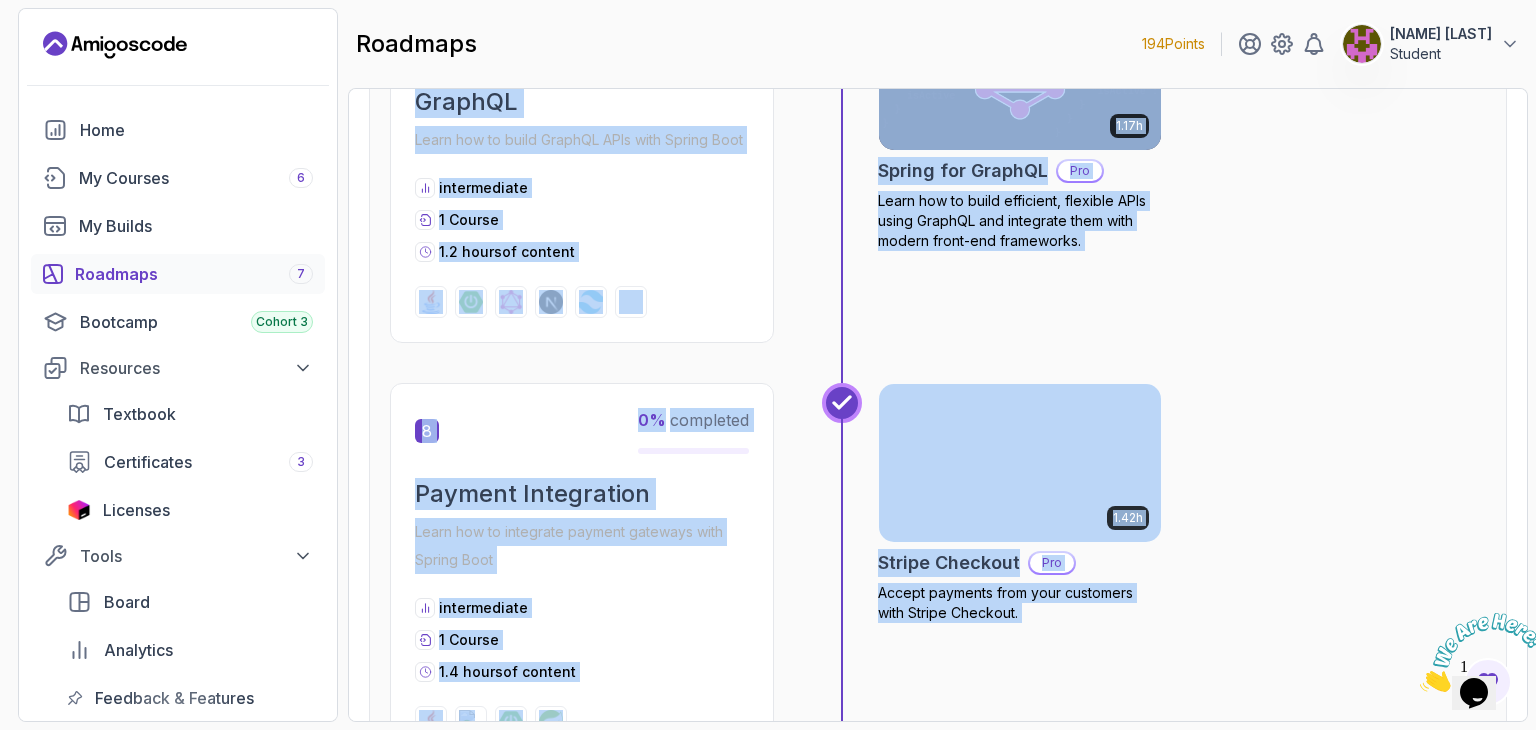 scroll, scrollTop: 3586, scrollLeft: 0, axis: vertical 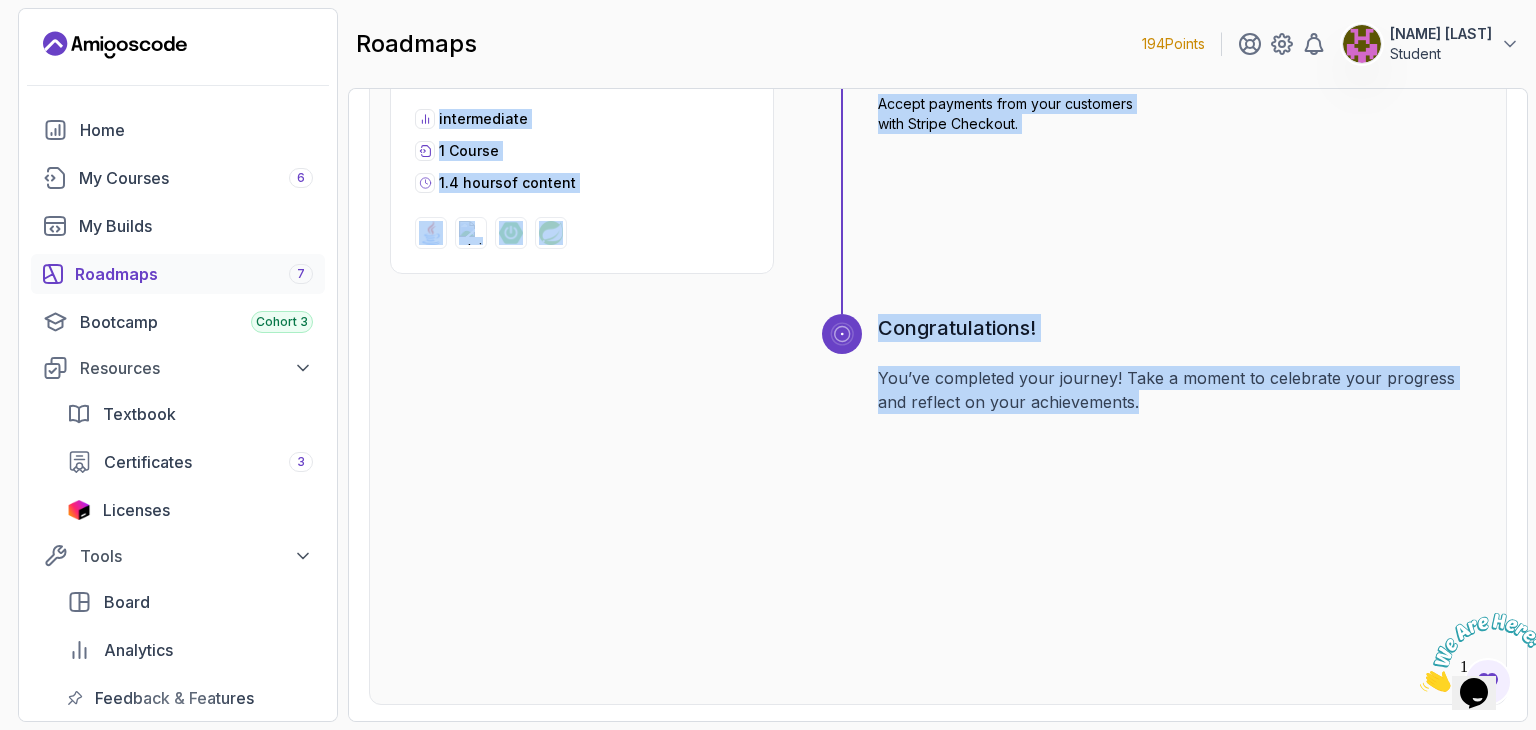 drag, startPoint x: 880, startPoint y: 221, endPoint x: 1142, endPoint y: 393, distance: 313.41345 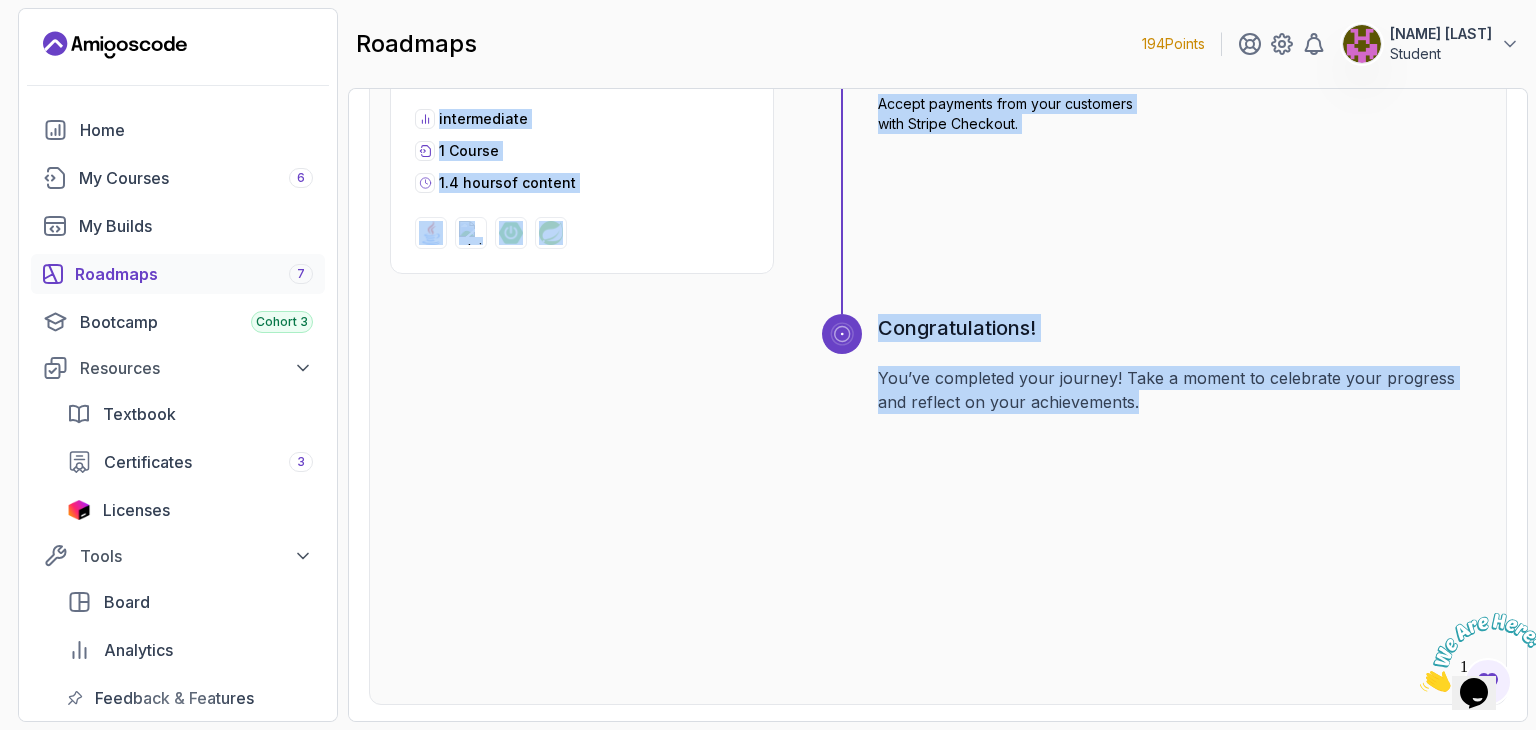 click on "Preview Your Core Java (Java Master Class) 1 0 % completed Spring Boot Crash Course Learn the basics of building REST APIs with Spring Boot beginner 1   Course   1.7 hours  of content 1.67h Spring Boot for Beginners Start course 2 0 % completed Spring Framework Learn the core of Spring Framework: Inversion of Control and Dependency Injection intermediate 2   Courses   1.1 hours  of content 1.12h Spring Framework Pro Master the core concepts of Spring Framework. Learn about Inversion of Control, Dependency Injection, Beans, and the Application Context to build robust Java applications. 3 0 % completed Mastering APIs with Spring MVC Learn how to build APIs with Spring Boot and Spring MVC intermediate 1   Course   3.3 hours  of content 3.30h Building APIs with Spring Boot Pro Learn to build robust, scalable APIs with Spring Boot, mastering REST principles, JSON handling, and embedded server configuration. 4 0 % completed Advanced Spring Boot Topics Learn advanced topics in Spring Boot intermediate 1   Course   5" at bounding box center [938, -1349] 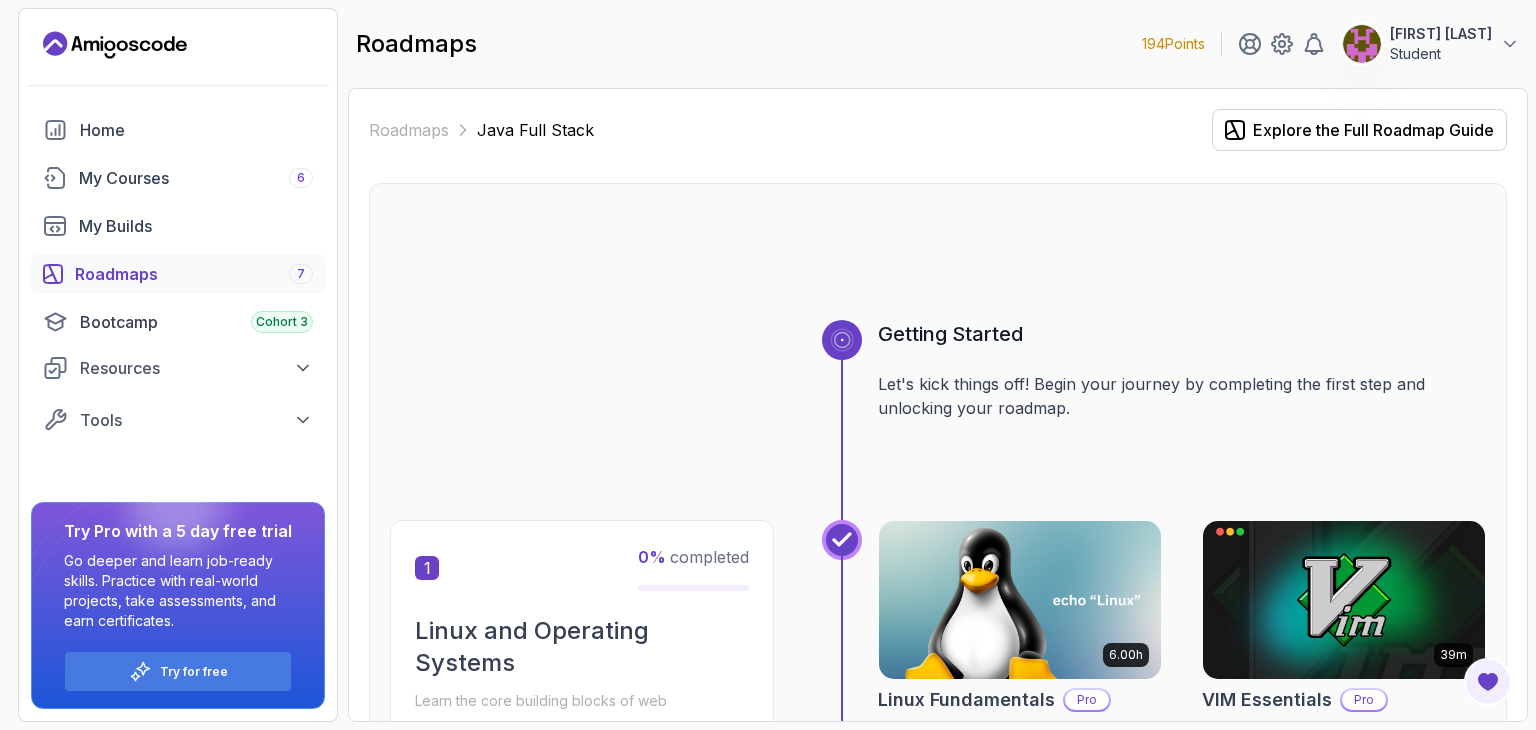 scroll, scrollTop: 0, scrollLeft: 0, axis: both 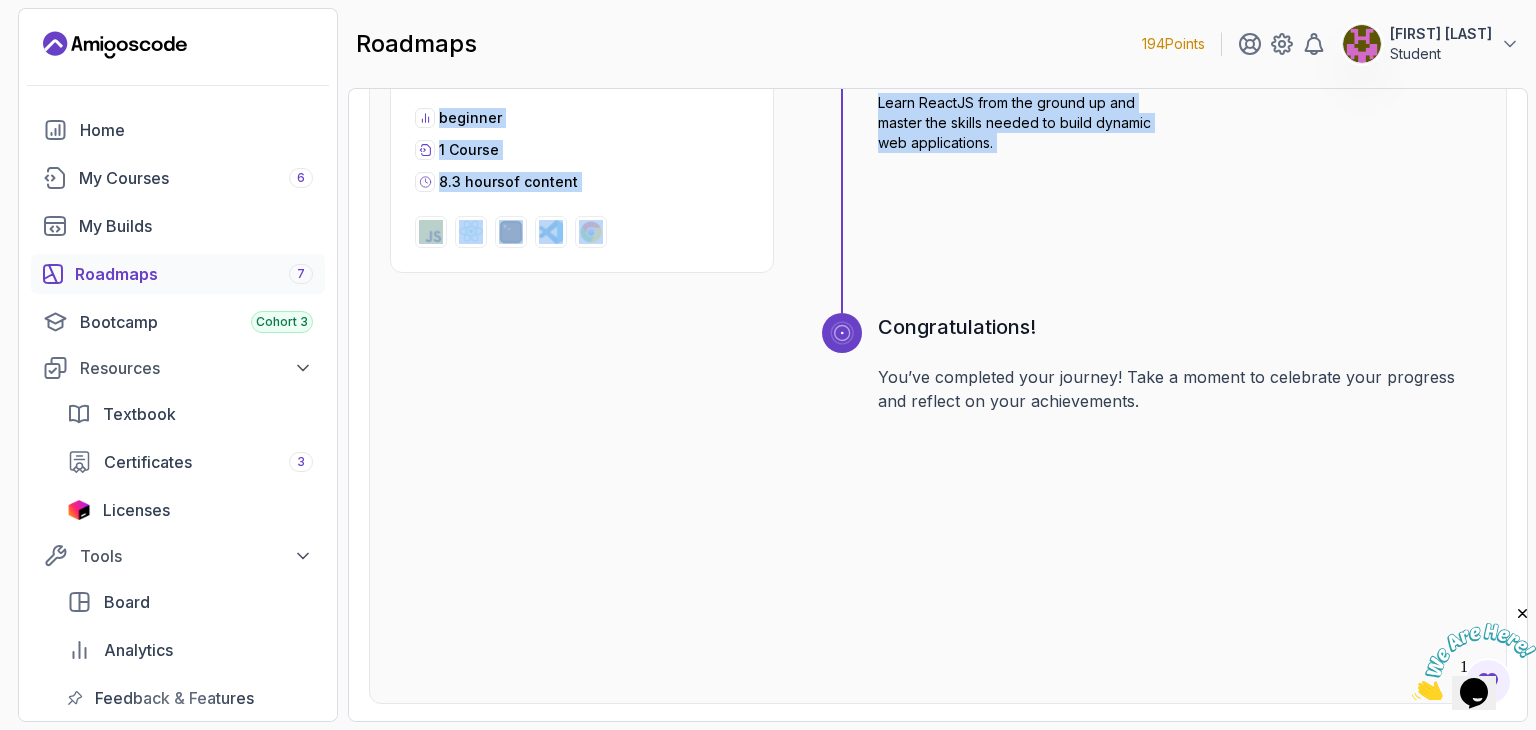 drag, startPoint x: 861, startPoint y: 225, endPoint x: 849, endPoint y: 776, distance: 551.1307 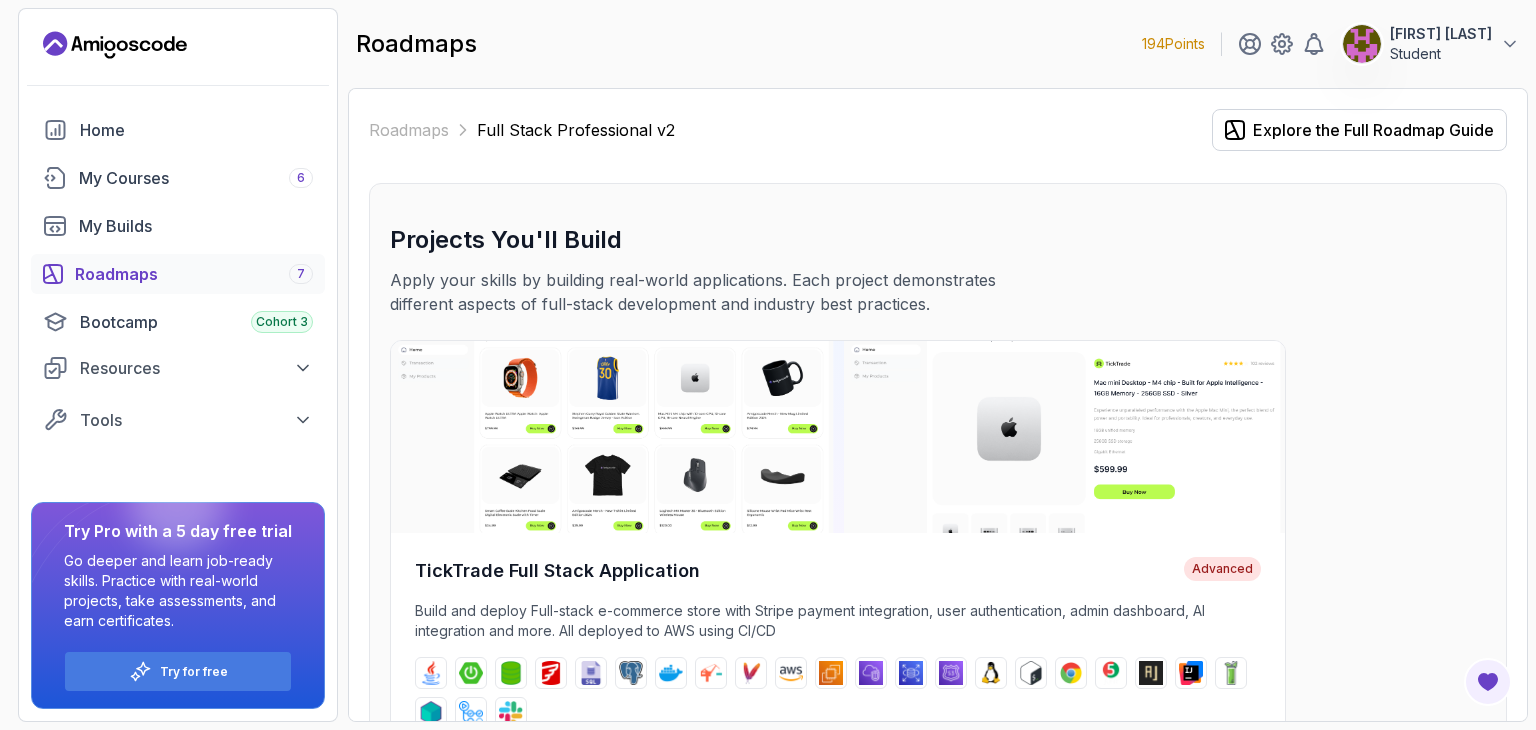 scroll, scrollTop: 0, scrollLeft: 0, axis: both 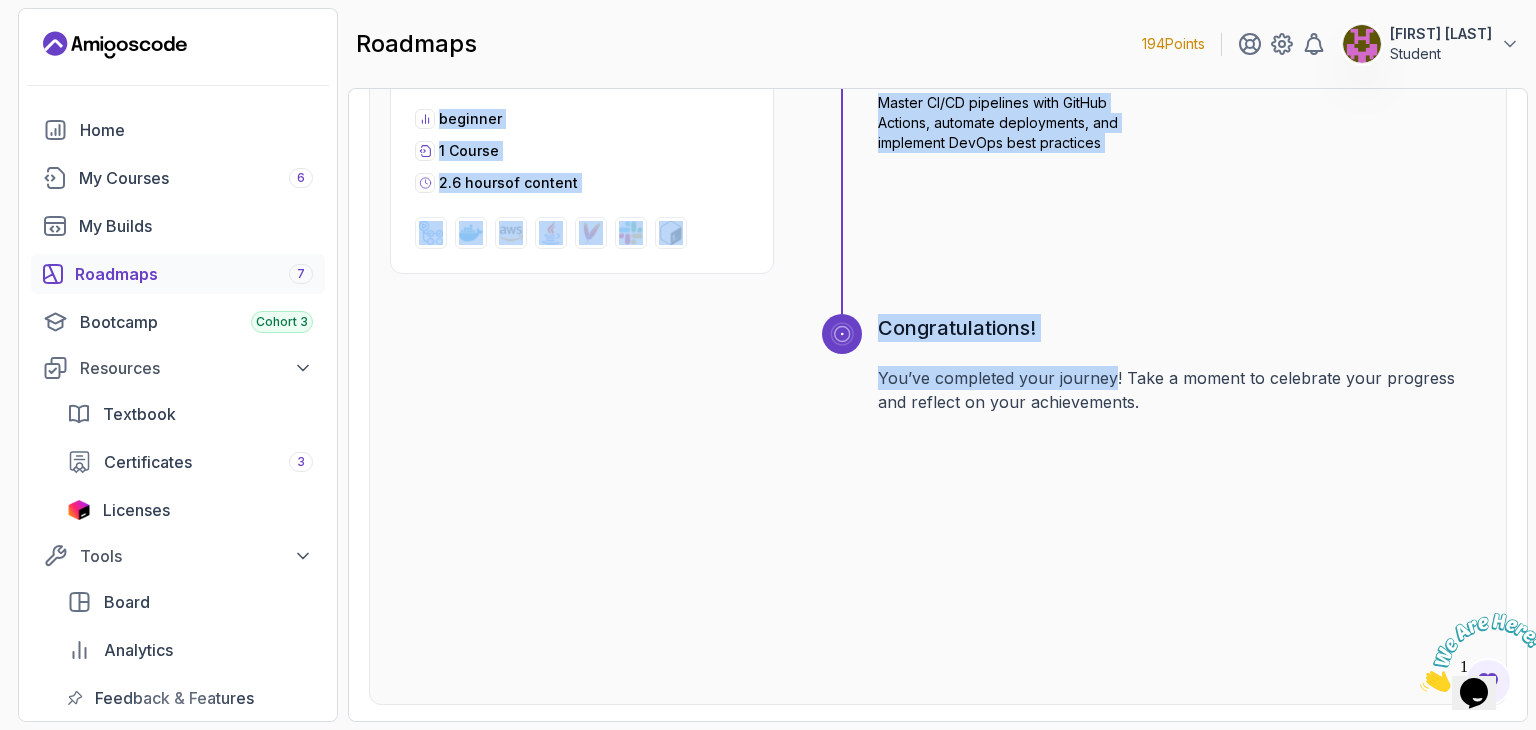 drag, startPoint x: 392, startPoint y: 204, endPoint x: 1124, endPoint y: 344, distance: 745.26776 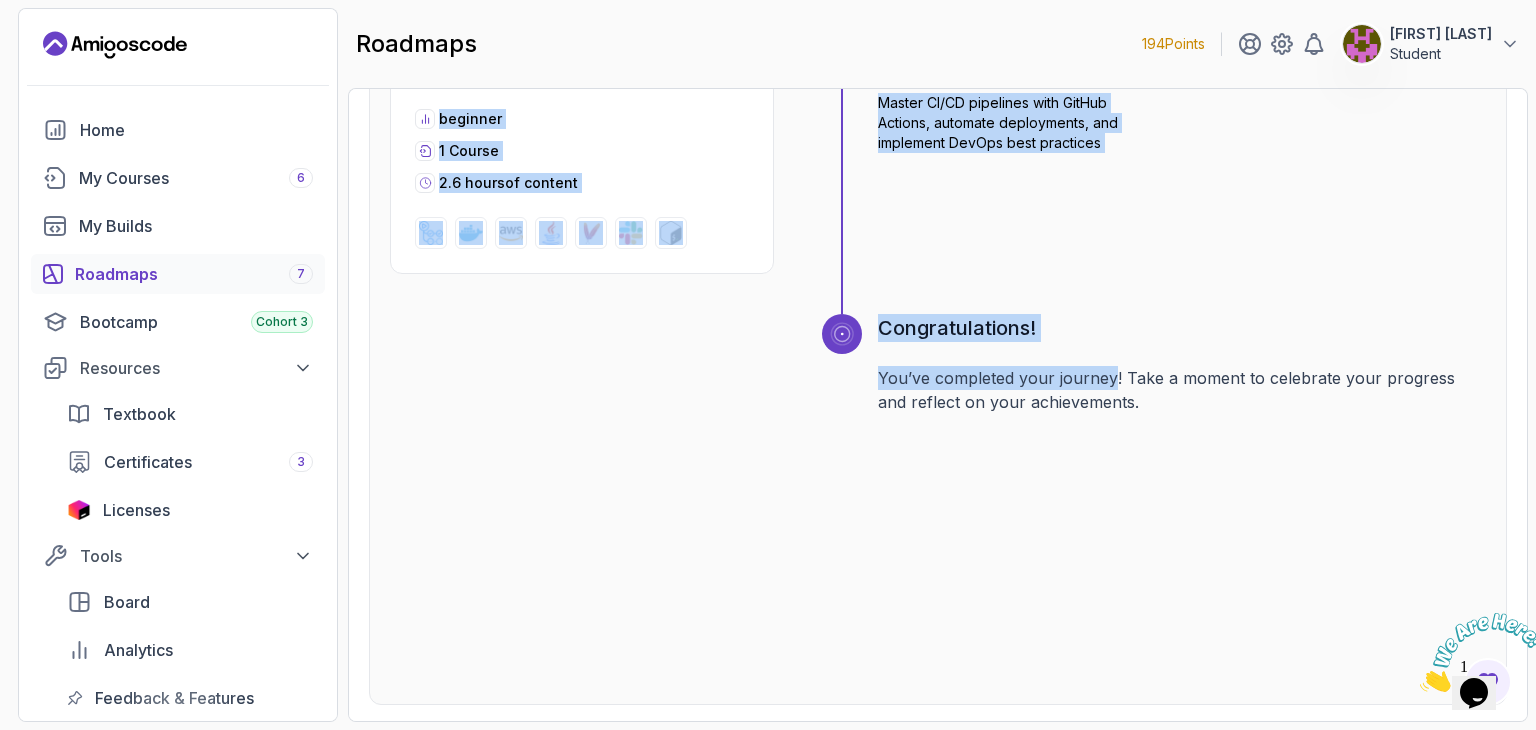 click on "Projects You'll Build Apply your skills by building real-world applications. Each project demonstrates different aspects of full-stack development and industry best practices. TickTrade Full Stack Application Advanced Build and deploy Full-stack e-commerce store with Stripe payment integration, user authentication, admin dashboard, AI integration and more. All deployed to AWS using CI/CD java spring-boot spring-data-jpa flyway sql postgres docker jib maven aws ec2 vpc rds route53 linux bash chrome junit assertj intellij mockito testcontainers github-actions slack Demo Source Code Getting Started Let's kick things off! Begin your journey by completing the first step and unlocking your roadmap. 1 0 % completed Spring Boot APIs Essential tools and concepts for modern development beginner     1   Build 2.1 hours  of content 2.09h Spring Boot Product API Pro Build a fully functional Product API from scratch with Spring Boot. 2 0 % completed Spring Boot APIs Database migrations with Flyway and Spring Boot beginner" at bounding box center (938, -1329) 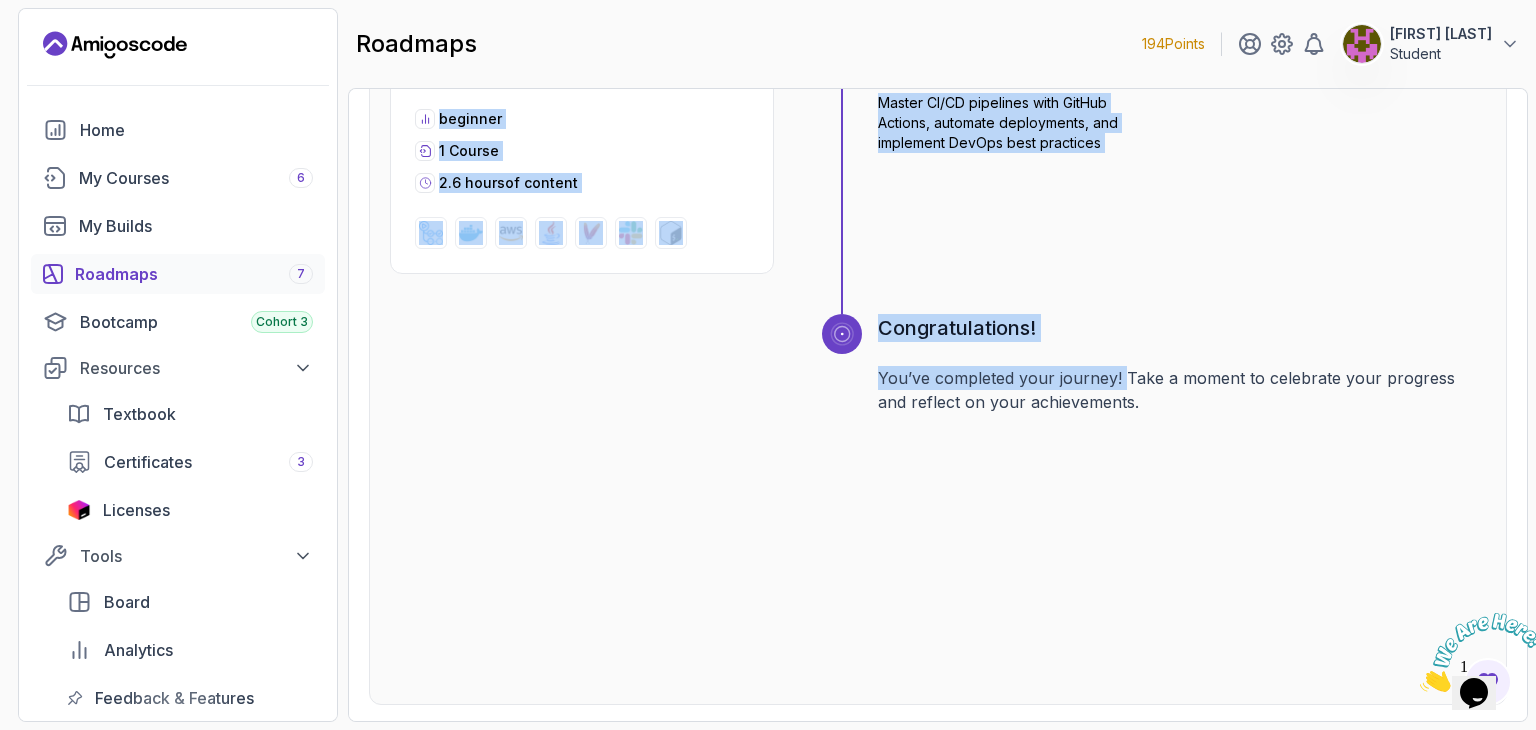 copy on "Projects You'll Build Apply your skills by building real-world applications. Each project demonstrates different aspects of full-stack development and industry best practices. TickTrade Full Stack Application Advanced Build and deploy Full-stack e-commerce store with Stripe payment integration, user authentication, admin dashboard, AI integration and more. All deployed to AWS using CI/CD java spring-boot spring-data-jpa flyway sql postgres docker jib maven aws ec2 vpc rds route53 linux bash chrome junit assertj intellij mockito testcontainers github-actions slack Demo Source Code Getting Started Let's kick things off! Begin your journey by completing the first step and unlocking your roadmap. 1 0 % completed Spring Boot APIs Essential tools and concepts for modern development beginner     1   Build 2.1 hours  of content 2.09h Spring Boot Product API Pro Build a fully functional Product API from scratch with Spring Boot. 2 0 % completed Spring Boot APIs Database migrations with Flyway and Spring Boot beginn..." 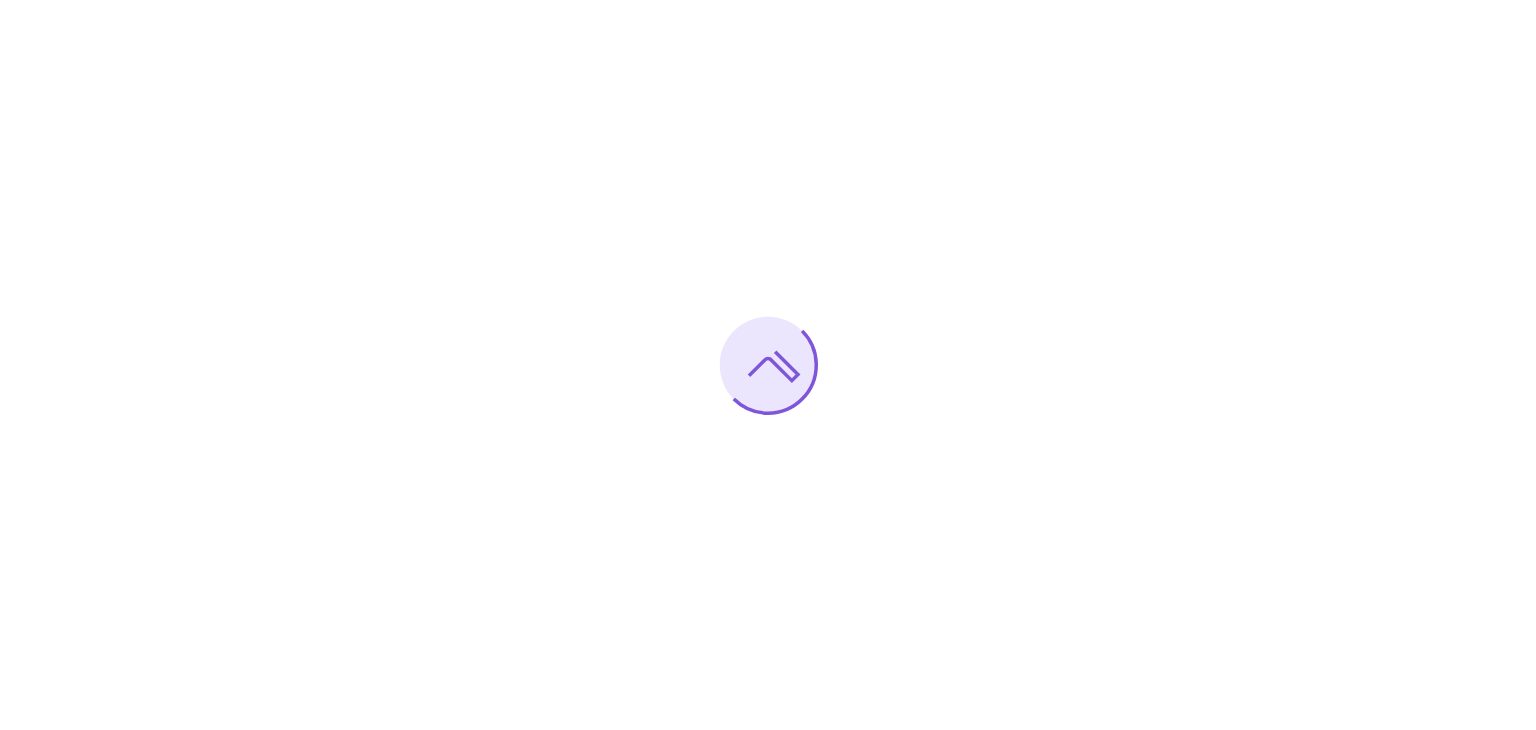 scroll, scrollTop: 0, scrollLeft: 0, axis: both 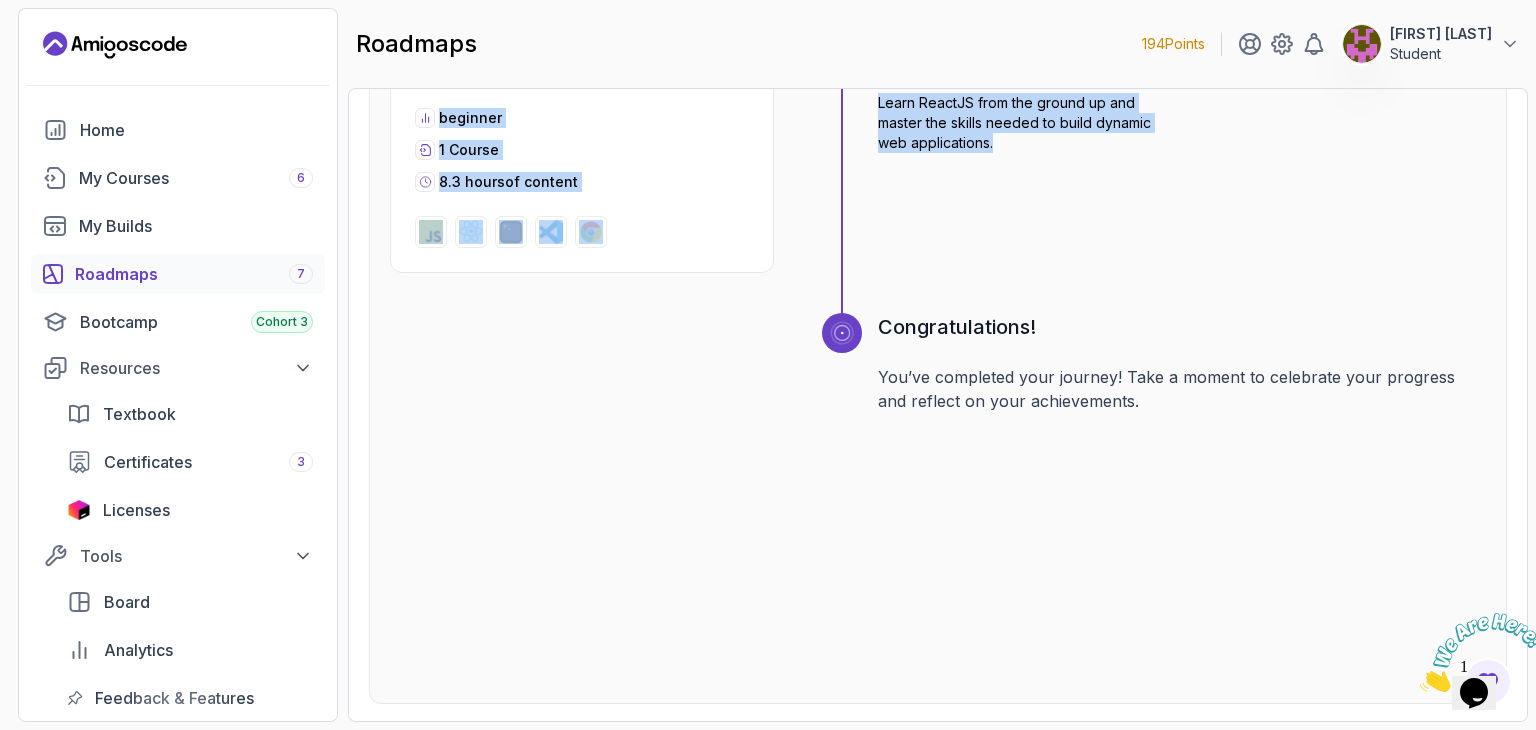 drag, startPoint x: 816, startPoint y: 273, endPoint x: 1065, endPoint y: 273, distance: 249 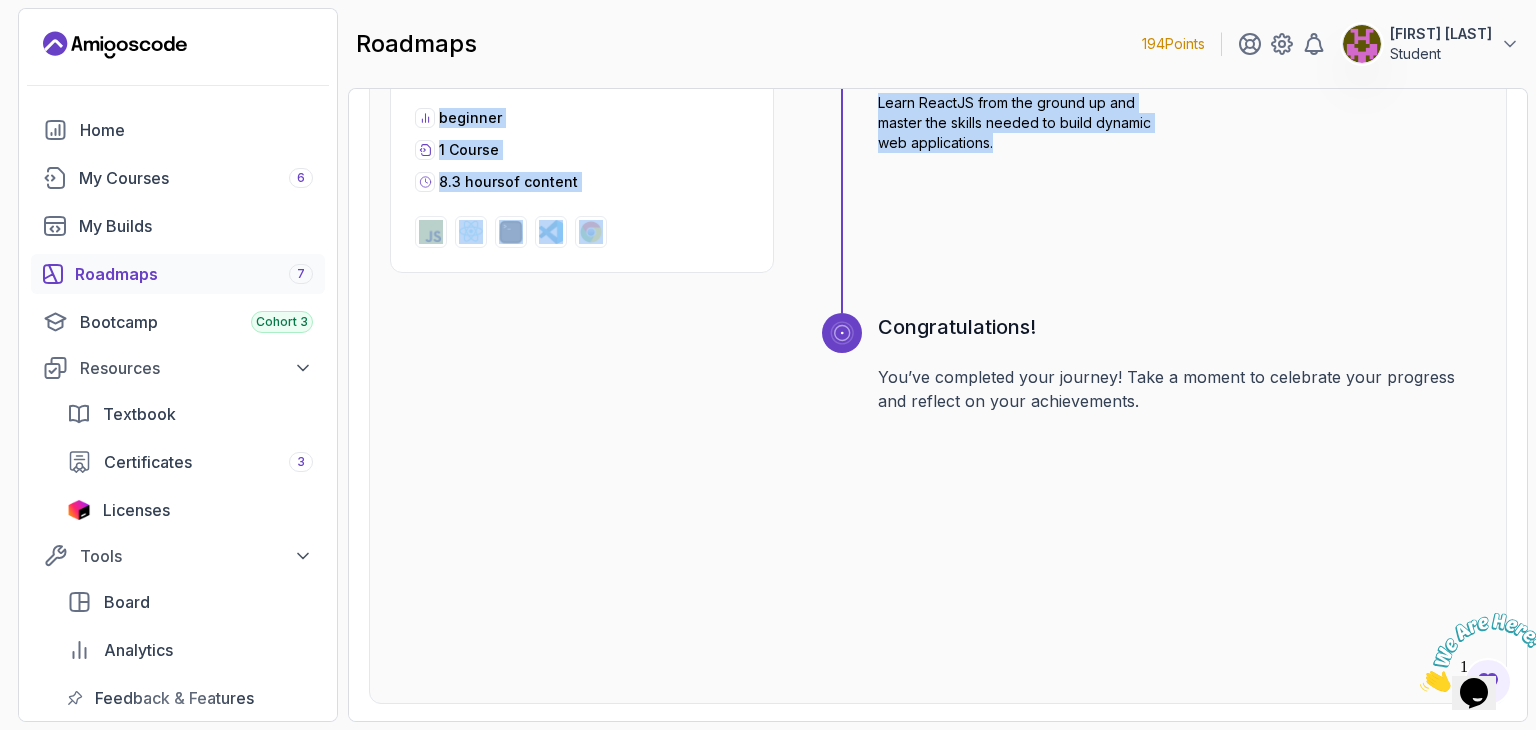 click on "Getting Started Let's kick things off! Begin your journey by completing the first step and unlocking your roadmap. 1 0 % completed Linux and Operating Systems Learn the core building blocks of web development intermediate 3   Courses   8.9 hours  of content 6.00h Linux Fundamentals Pro Learn the fundamentals of Linux and how to use the command line 39m VIM Essentials Pro Learn the basics of Linux and Bash. 2.27h Linux for Professionals Pro Master the advanced concepts and techniques of Linux with our comprehensive course designed for professionals. 2 50 % completed Version Control Learn how to manage your code beginner 2   Courses   12.7 hours  of content 2.55h Git & GitHub Fundamentals Completed 10.13h Git for Professionals Pro Master advanced Git and GitHub techniques to optimize your development workflow and collaboration efficiency. 3 Completed Java Learn the core of Java programming beginner 1   Course   2.4 hours  of content 2.41h Java for Beginners Completed 4 0 % completed IDE beginner 1   Course   5" at bounding box center (938, -3343) 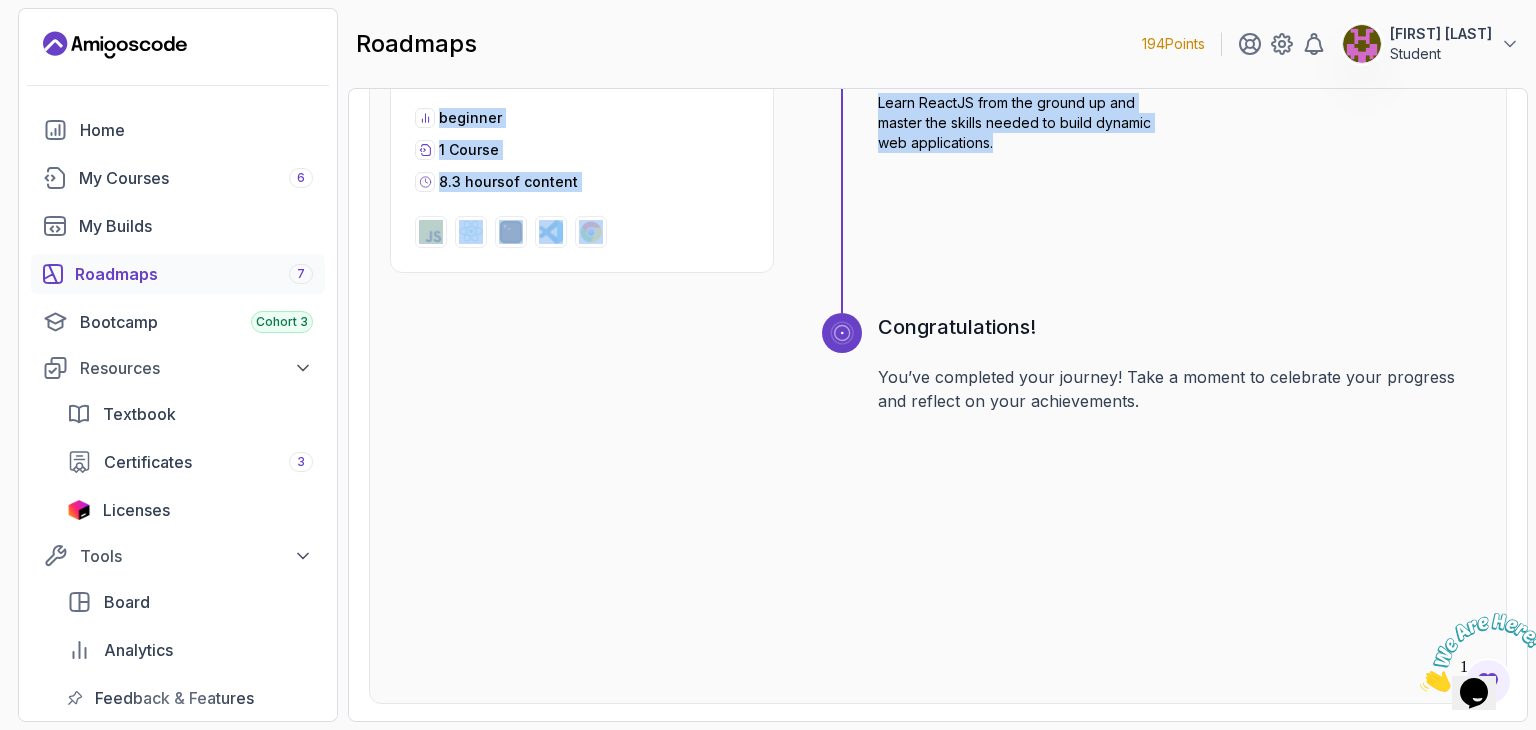 click on "8.28h React JS Developer Guide Pro Learn ReactJS from the ground up and master the skills needed to build dynamic web applications." at bounding box center (1154, 103) 